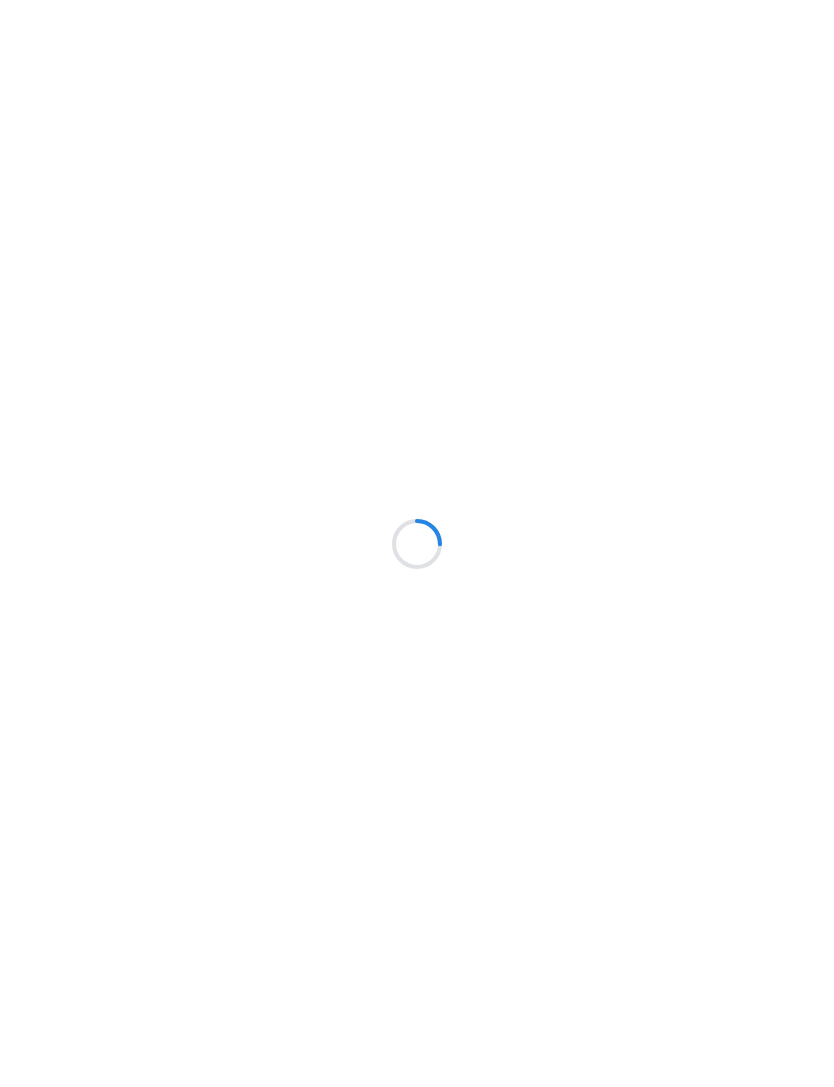scroll, scrollTop: 0, scrollLeft: 0, axis: both 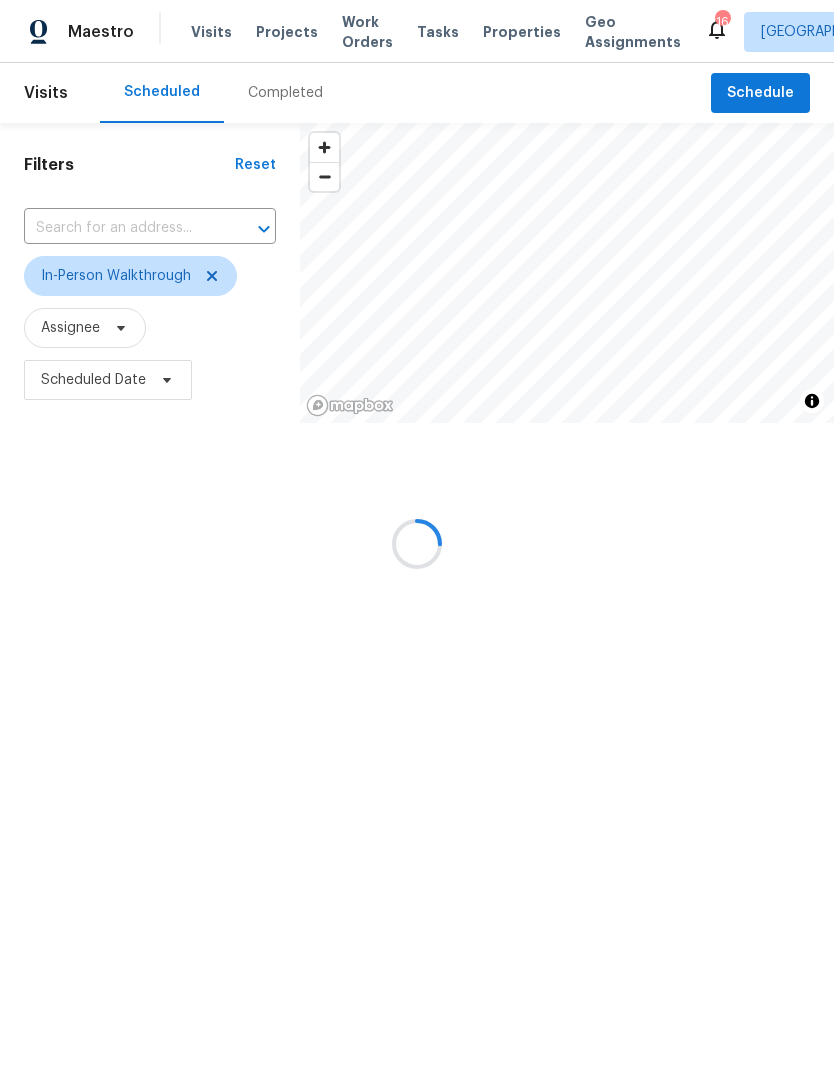click at bounding box center (417, 543) 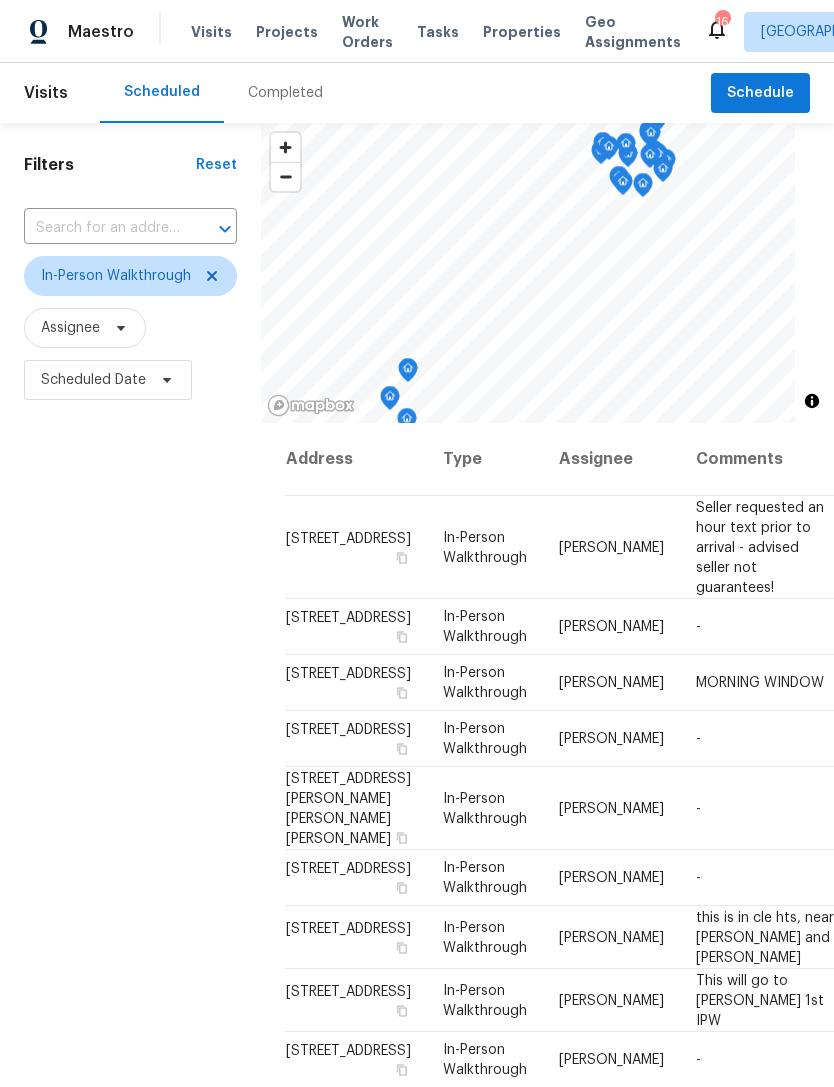 click on "Properties" at bounding box center [522, 32] 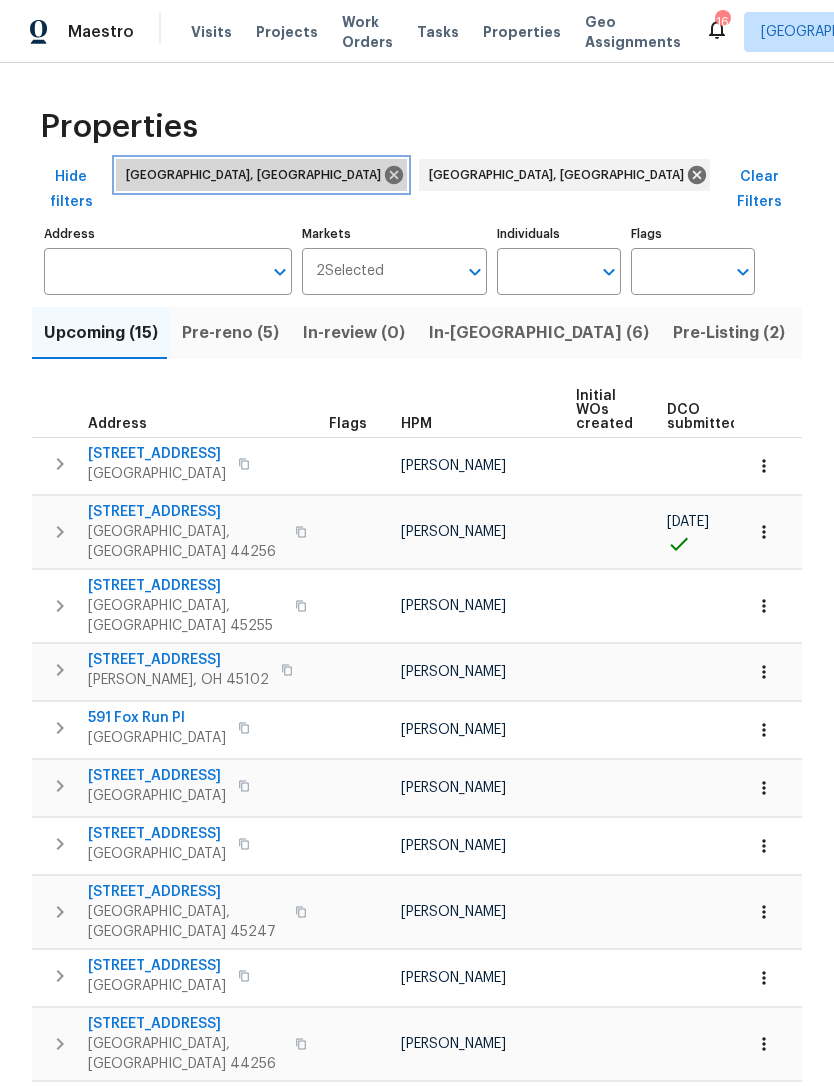 click 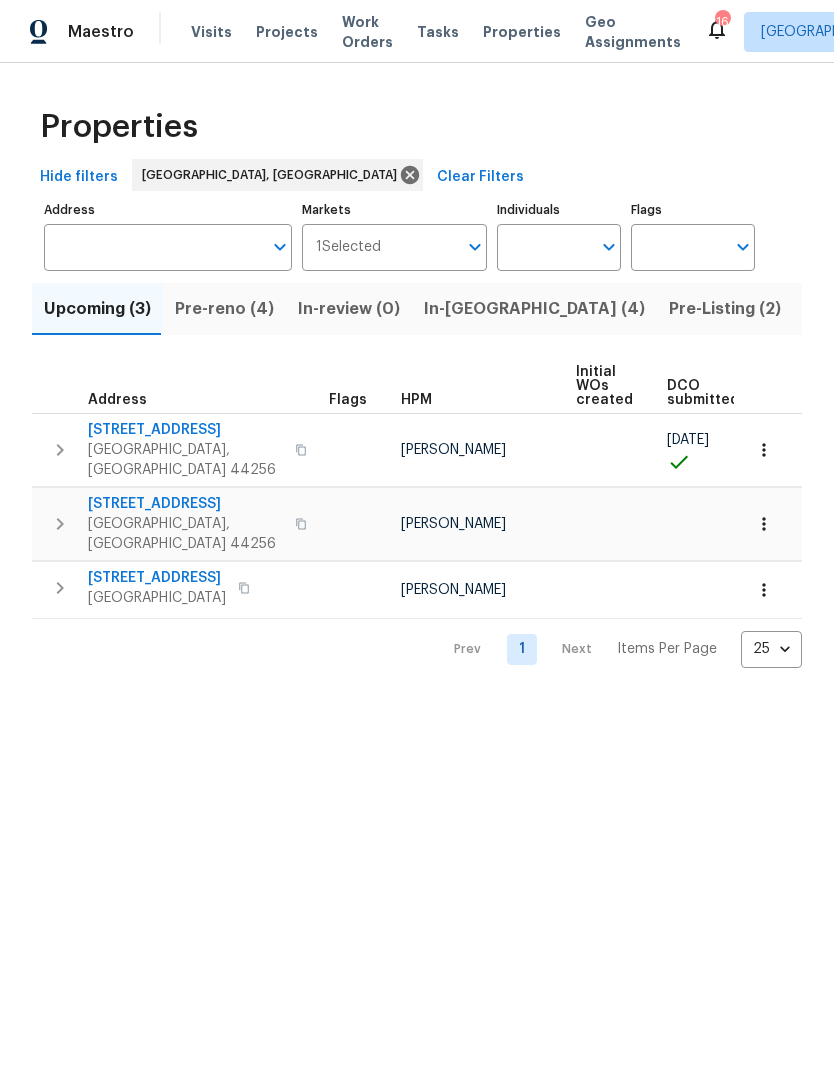 click on "Pre-reno (4)" at bounding box center (224, 309) 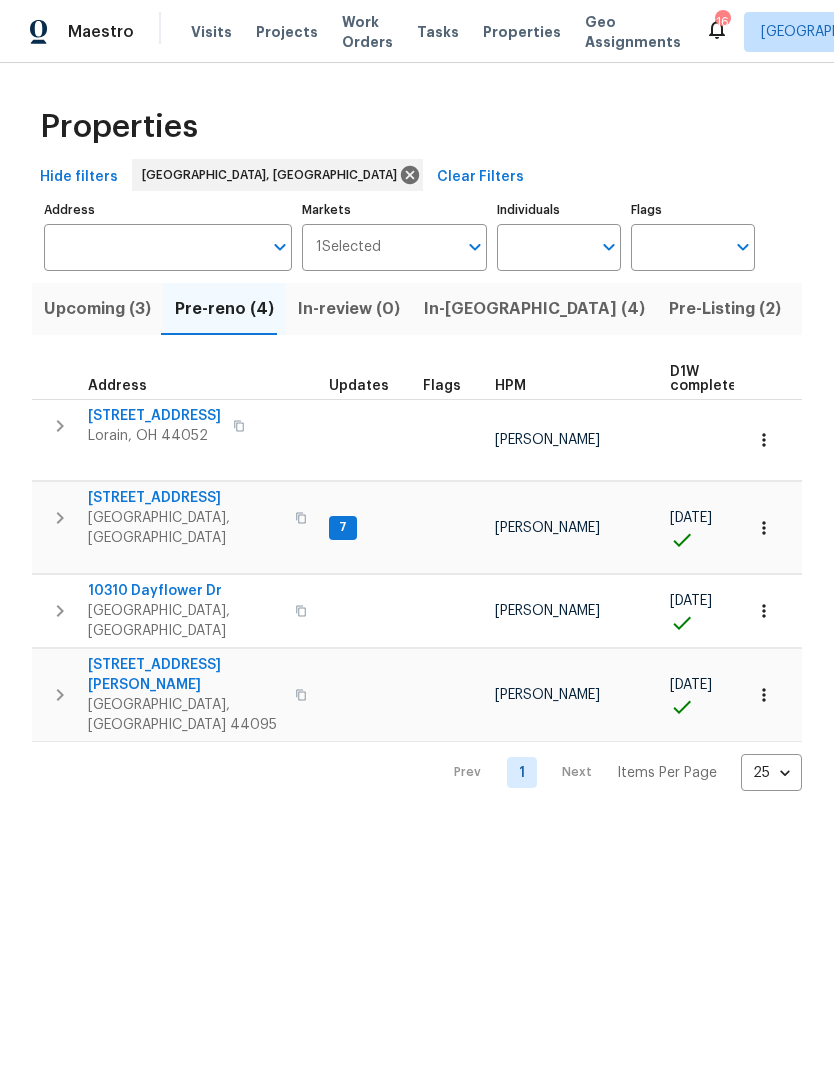 click on "30350 Powell Rd" at bounding box center [185, 675] 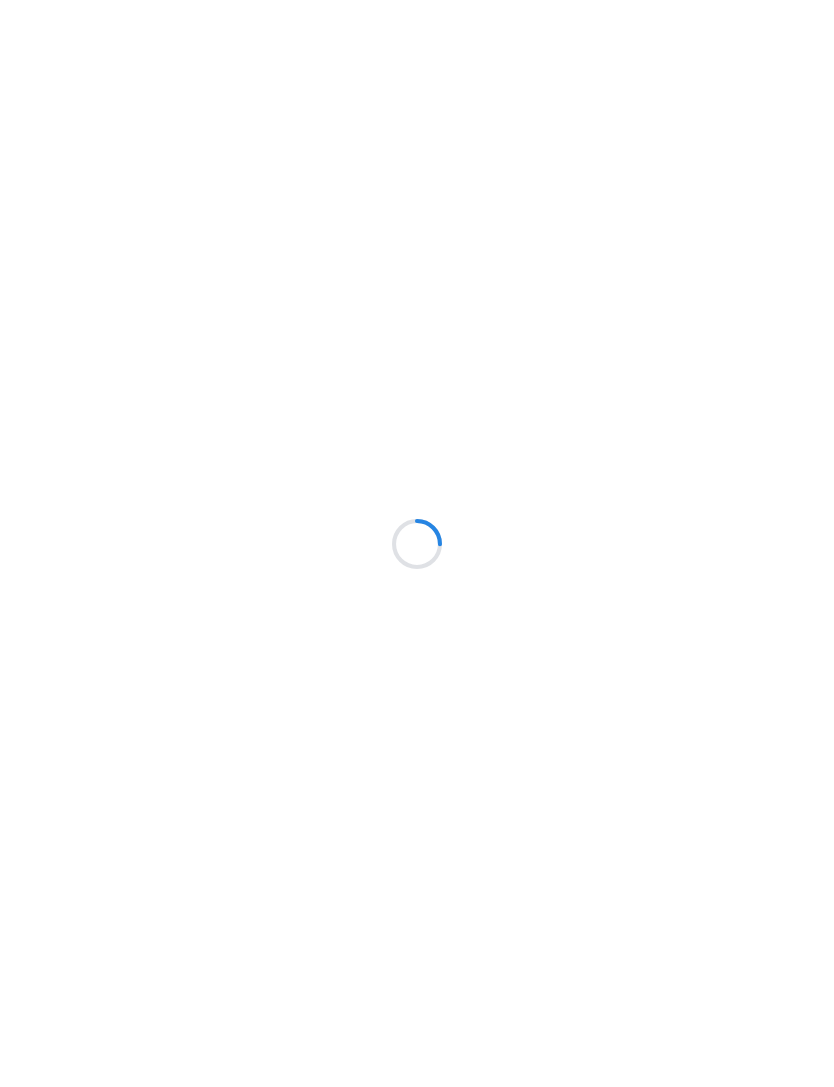 scroll, scrollTop: 0, scrollLeft: 0, axis: both 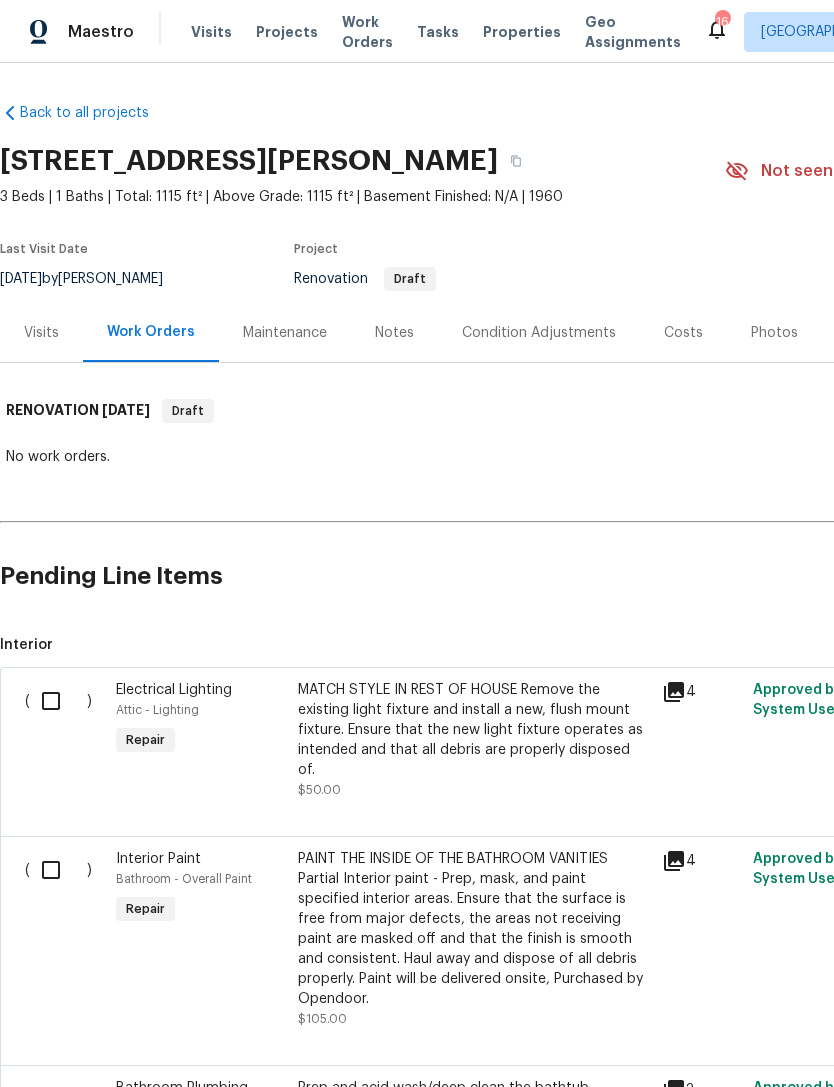 click on "Visits" at bounding box center [41, 332] 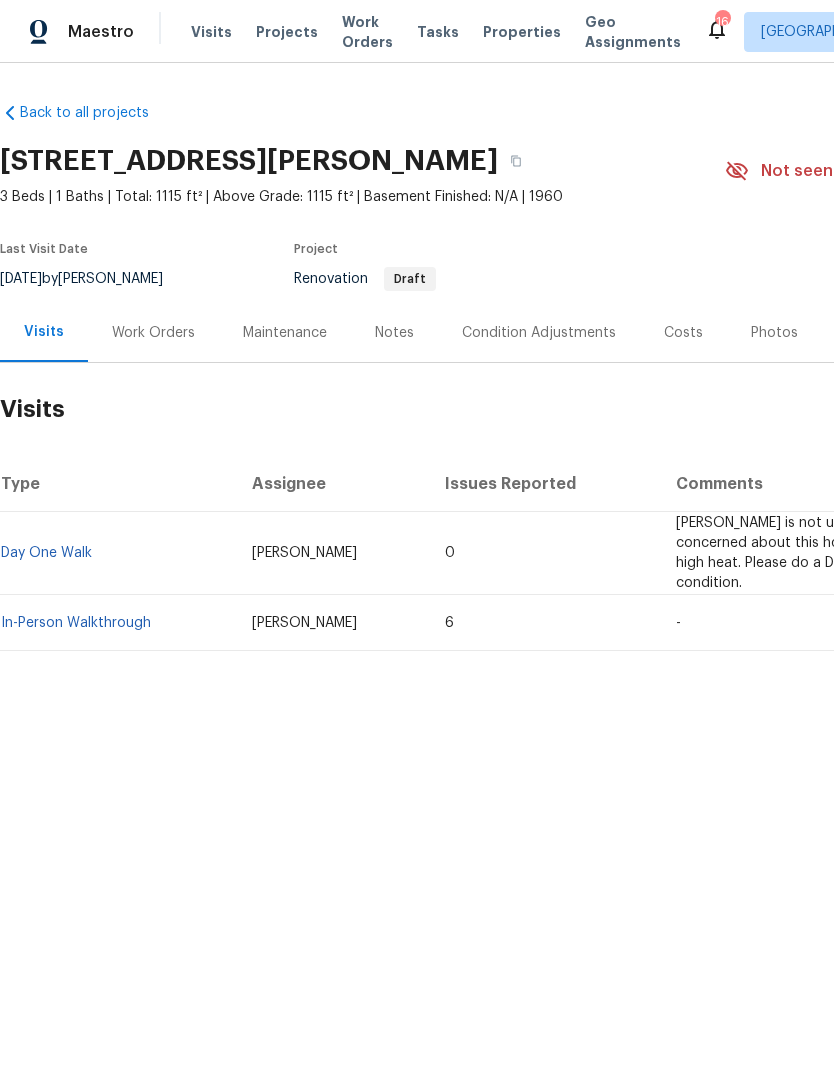 scroll, scrollTop: 0, scrollLeft: 0, axis: both 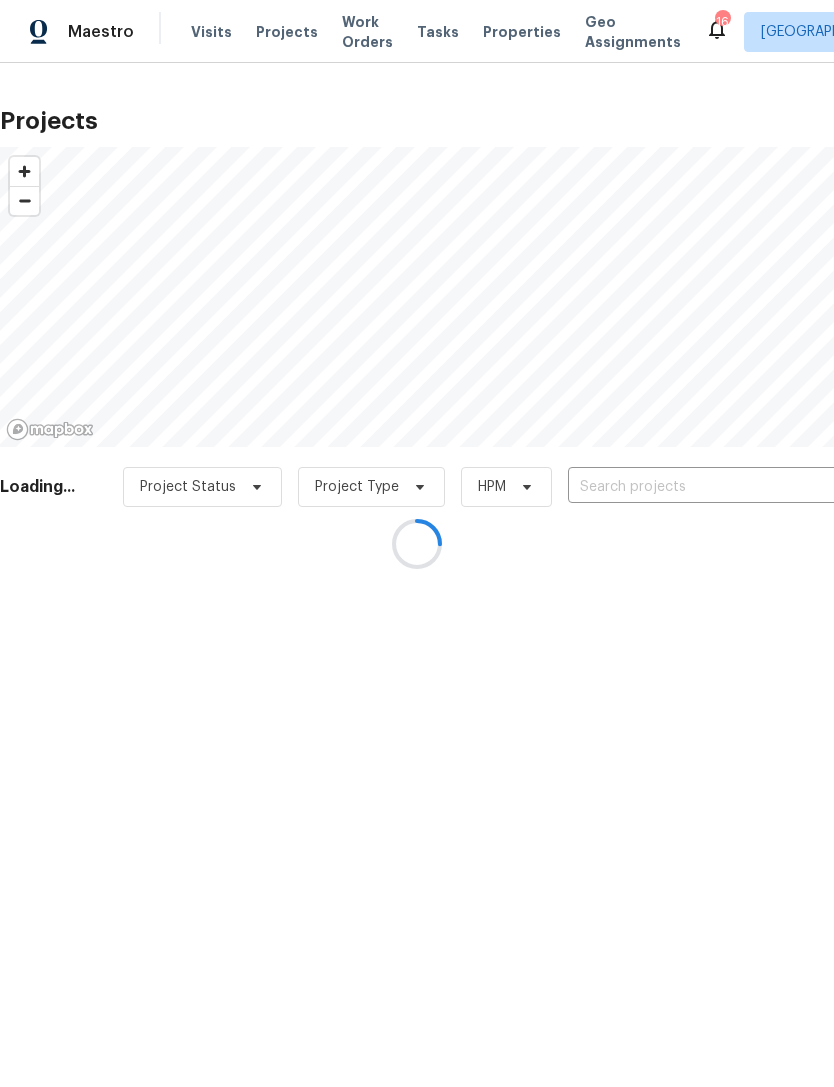 click at bounding box center (417, 543) 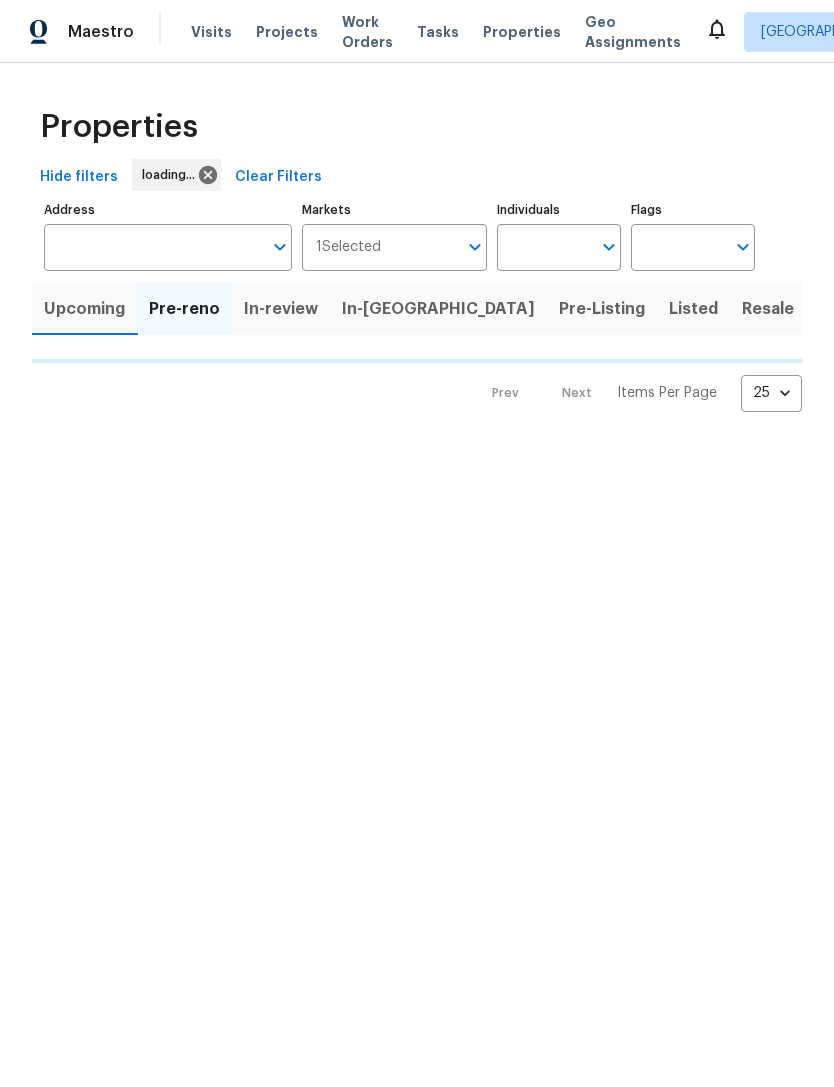 scroll, scrollTop: 0, scrollLeft: 0, axis: both 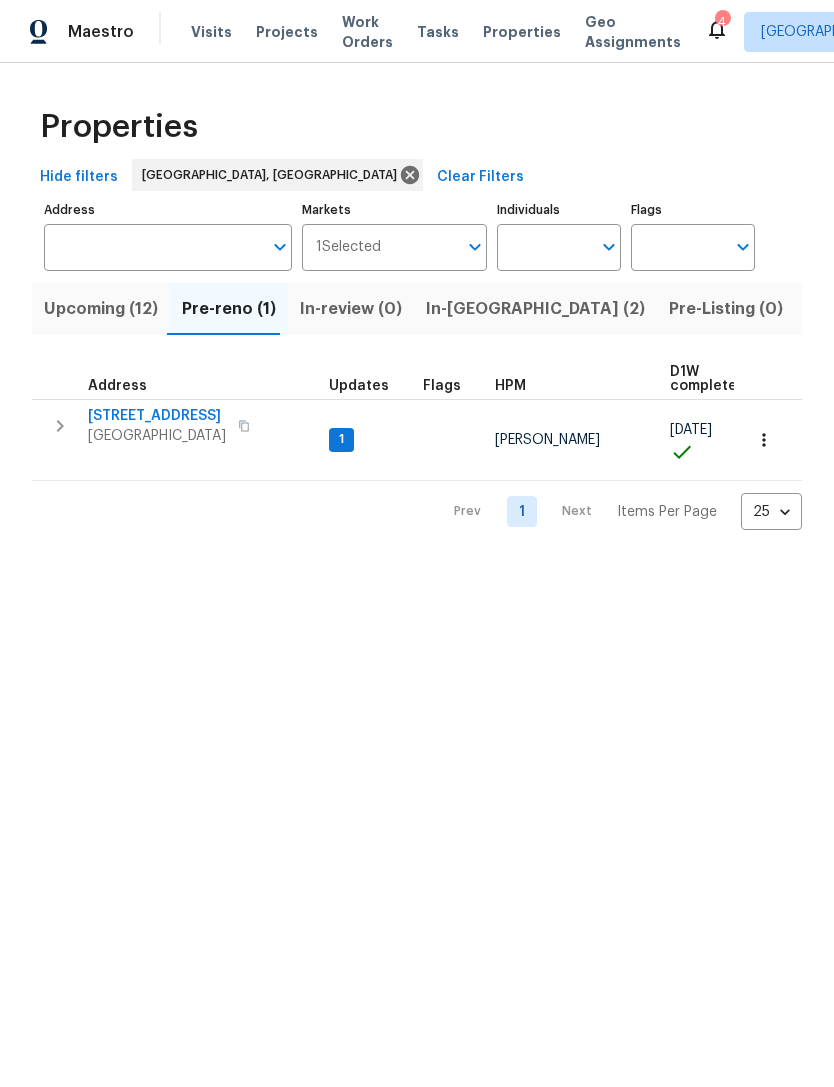 click on "Upcoming (12)" at bounding box center (101, 309) 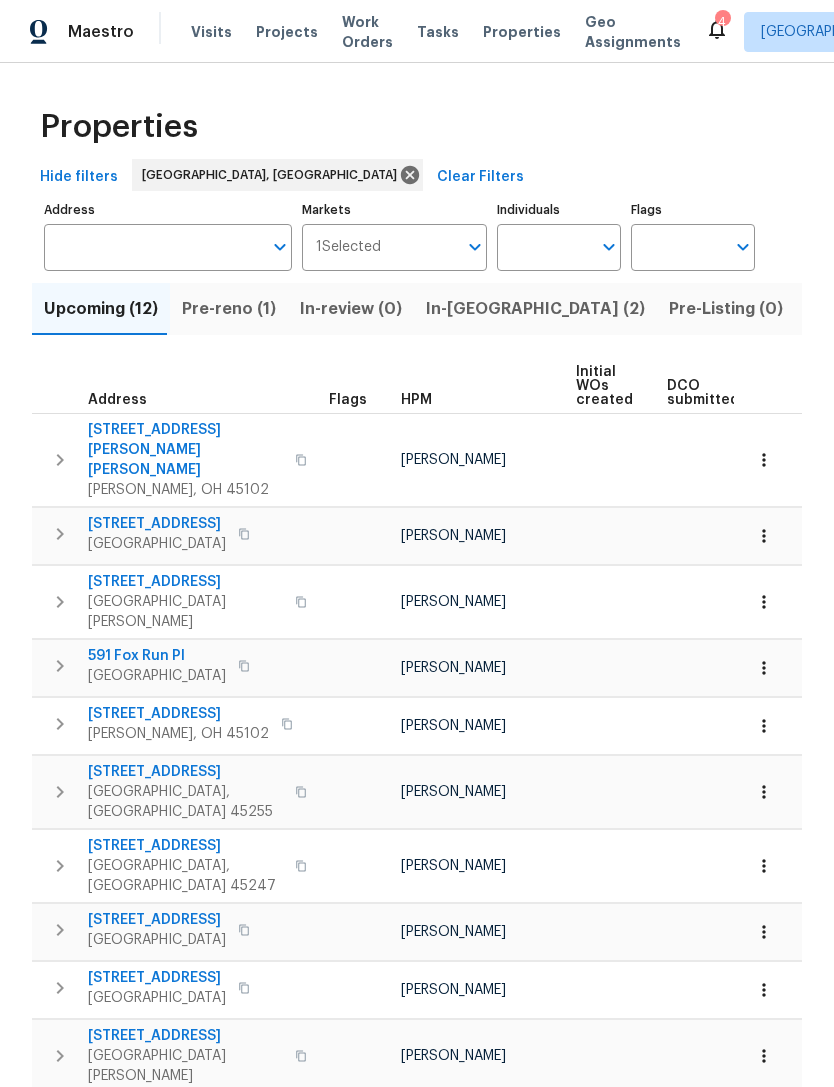 scroll, scrollTop: 0, scrollLeft: 0, axis: both 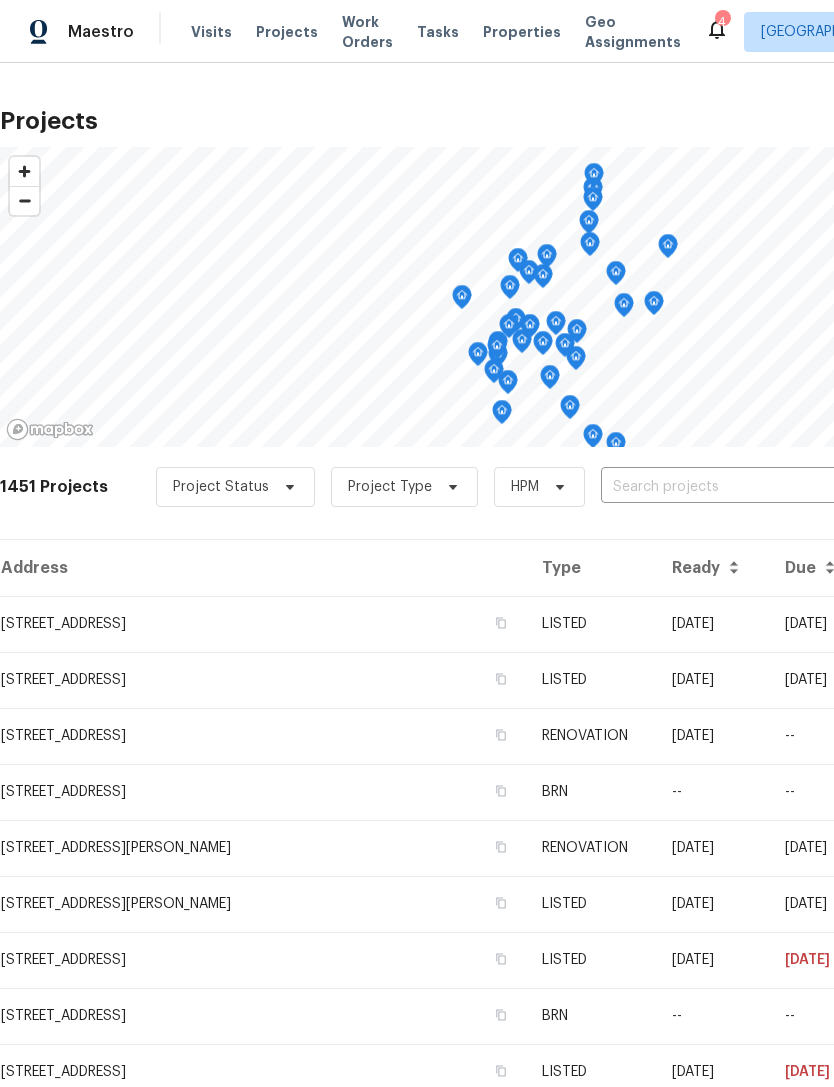 click on "Properties" at bounding box center (522, 32) 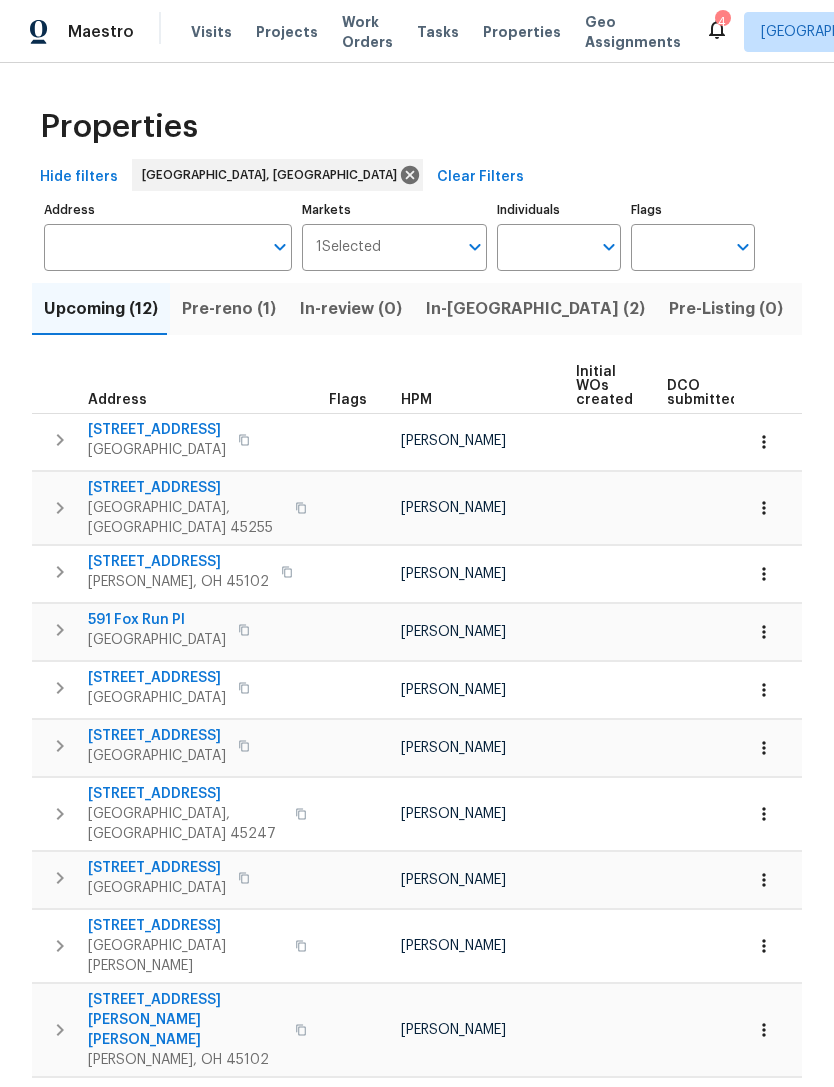 click on "Pre-reno (1)" at bounding box center (229, 309) 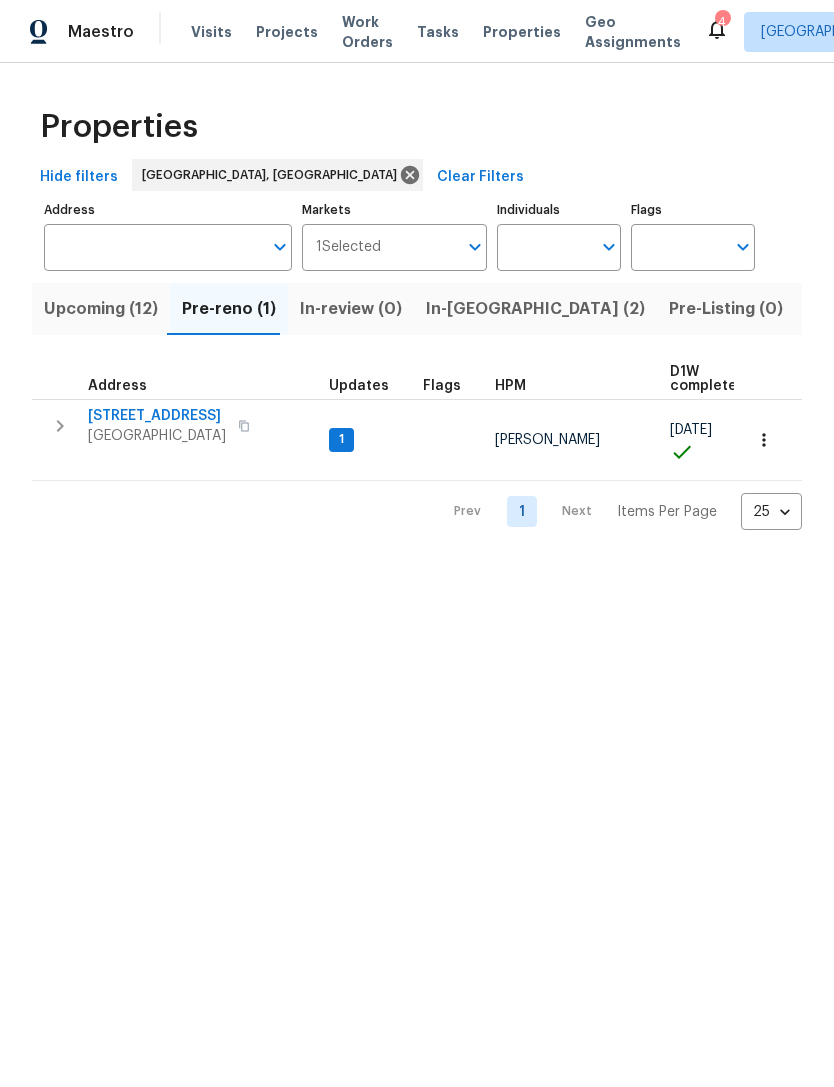 click on "Upcoming (12)" at bounding box center [101, 309] 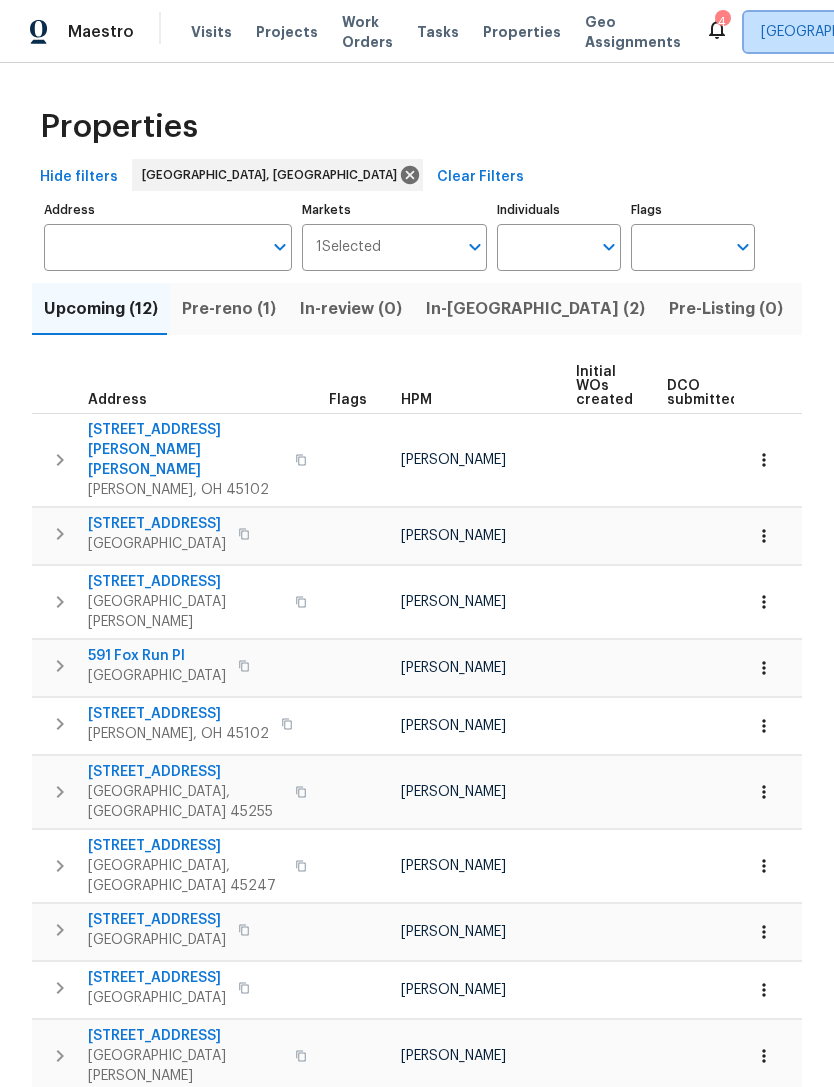 click on "Cincinnati, OH" at bounding box center (903, 32) 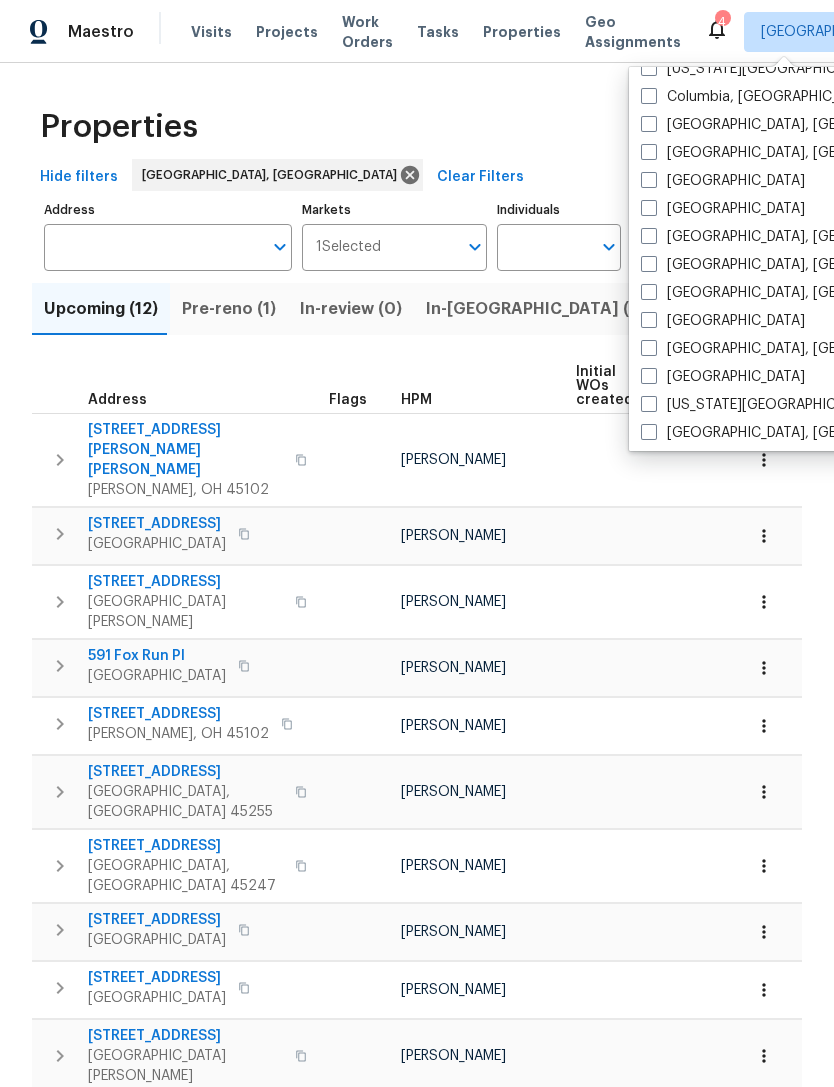 scroll, scrollTop: 462, scrollLeft: 0, axis: vertical 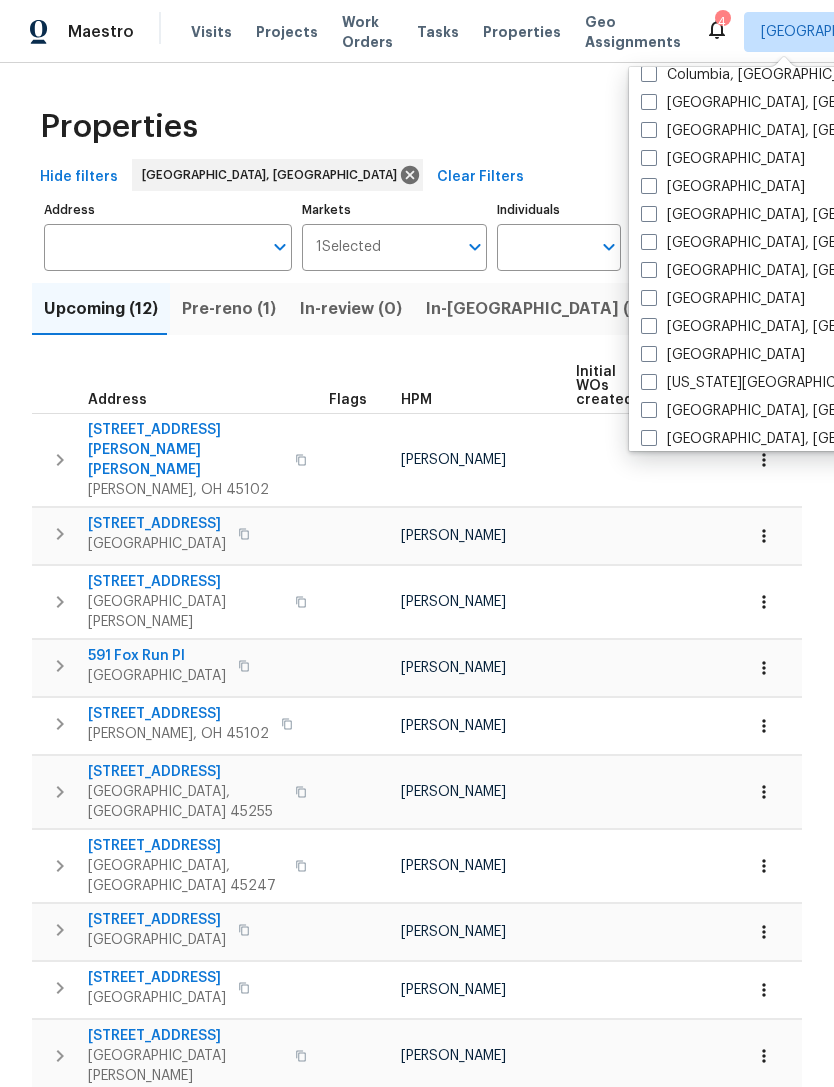 click at bounding box center [649, 326] 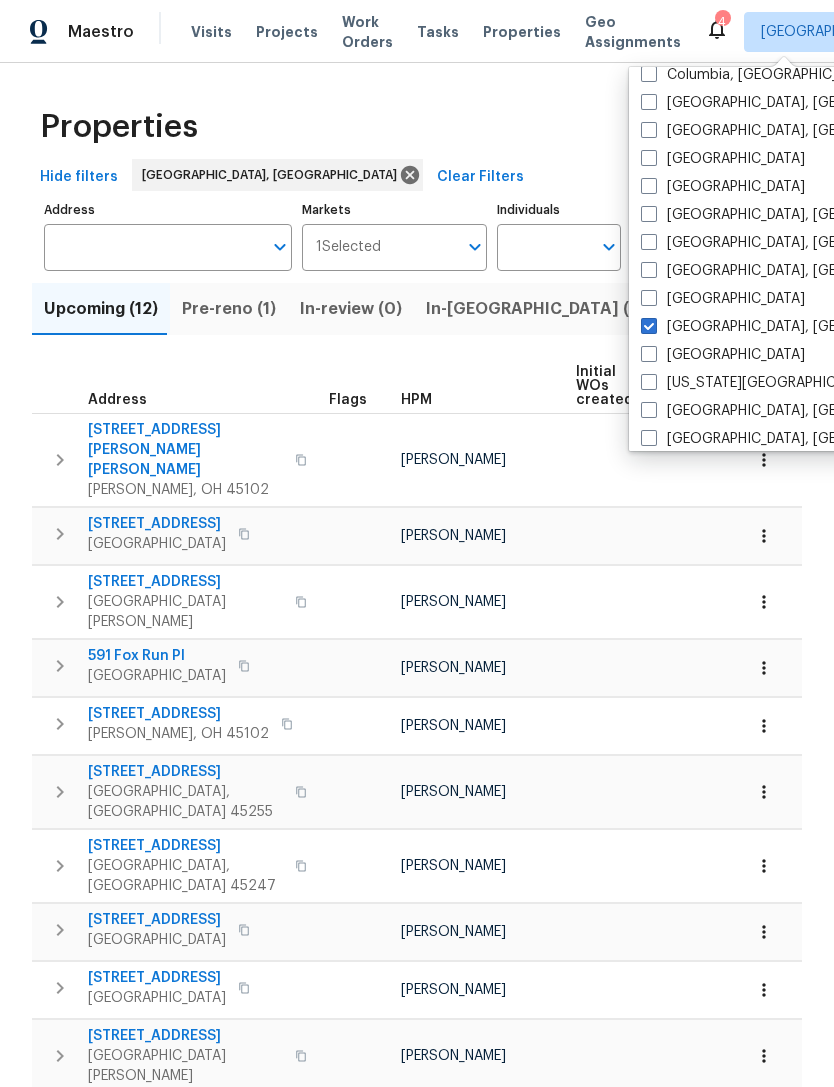checkbox on "true" 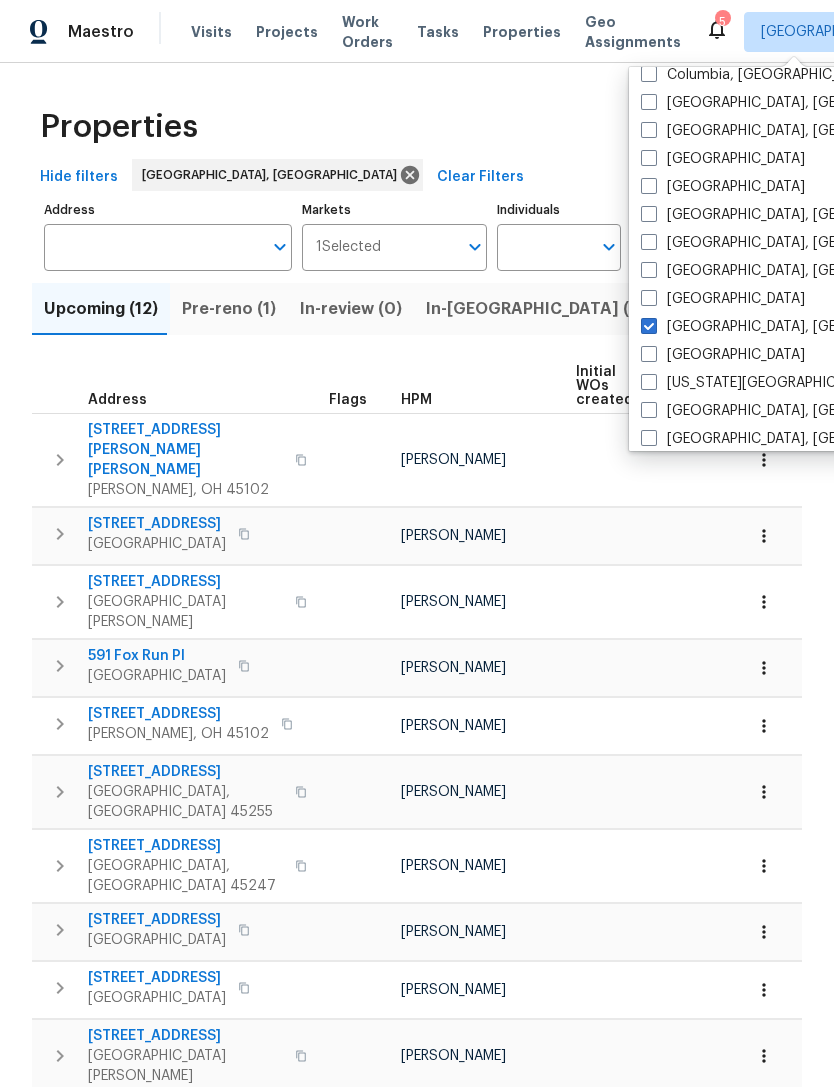 click on "Properties" at bounding box center [417, 127] 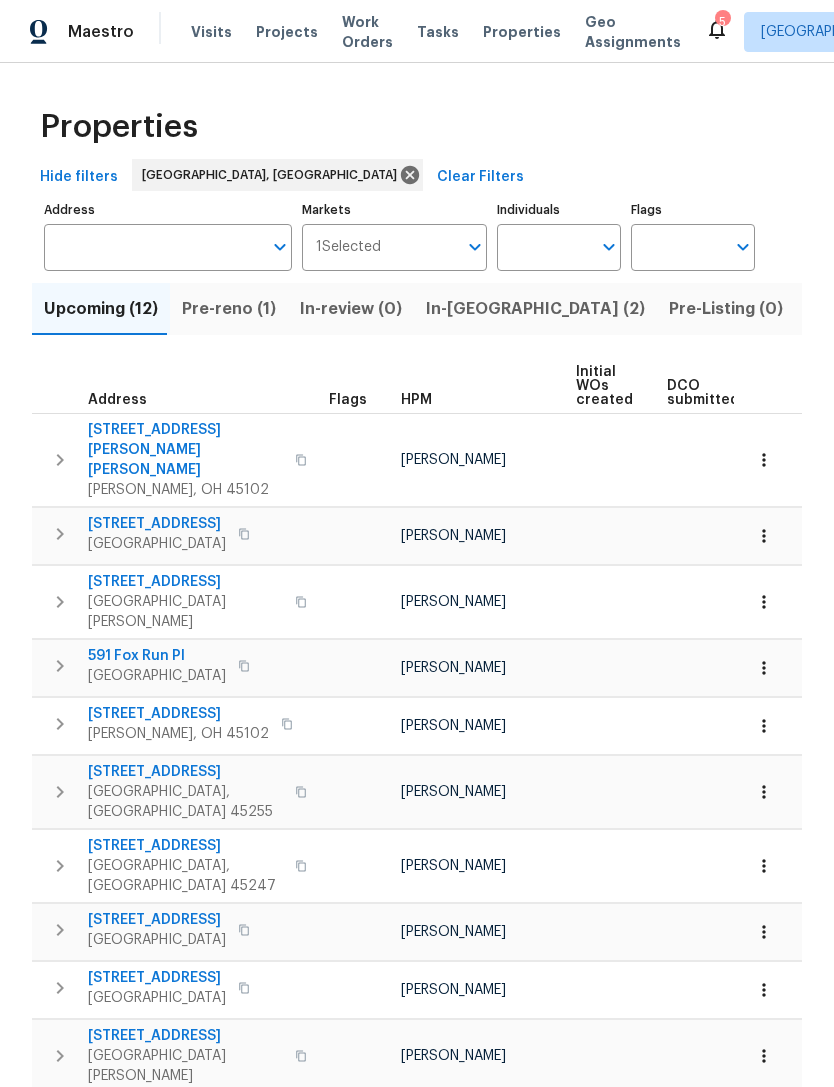 click on "Projects" at bounding box center (287, 32) 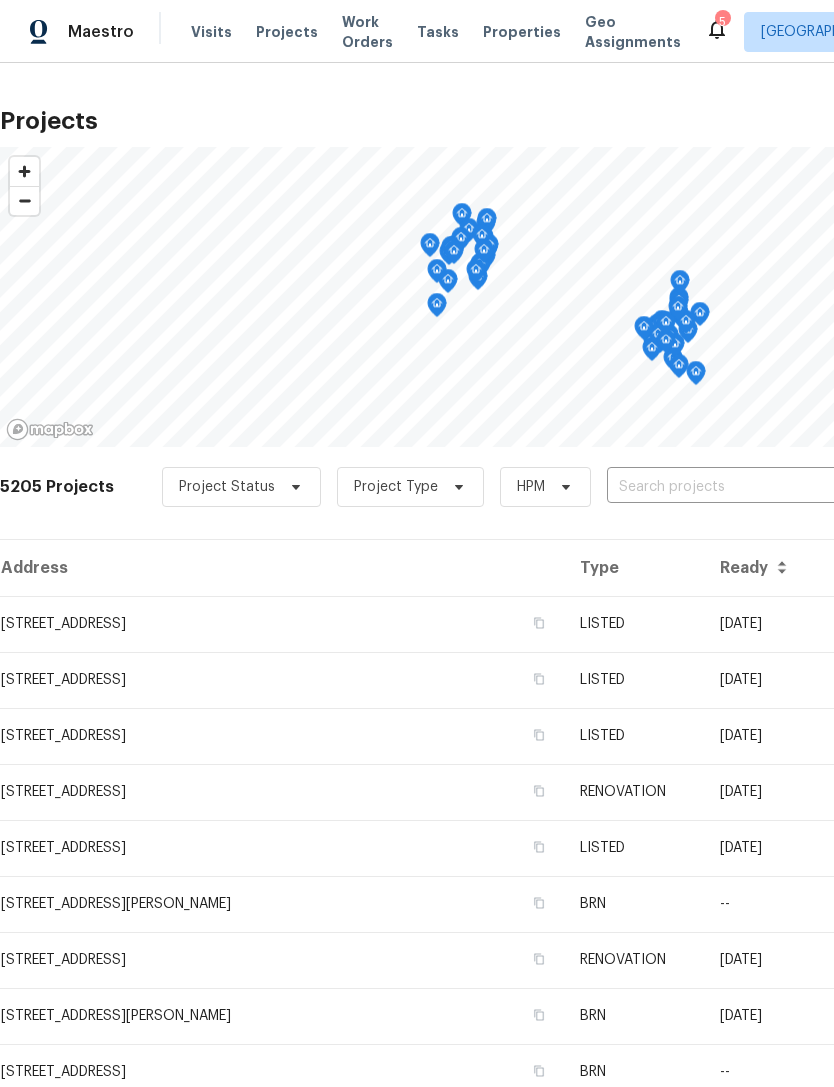 click on "Properties" at bounding box center (522, 32) 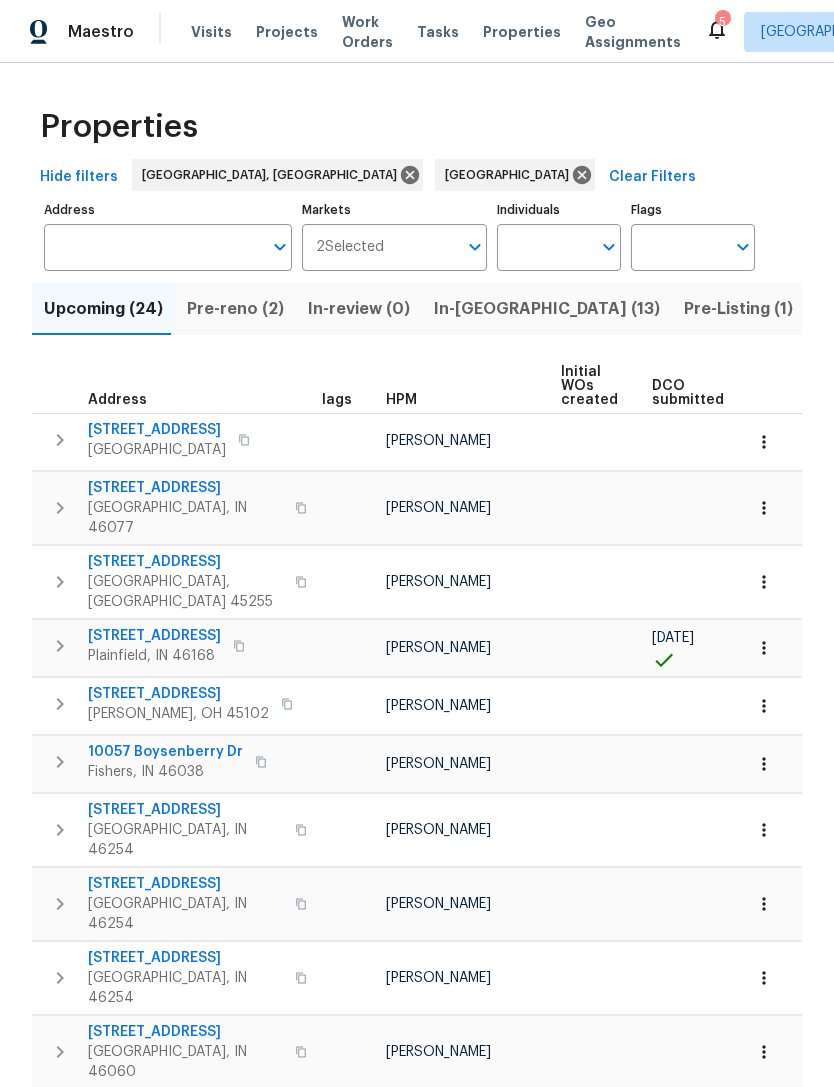 scroll, scrollTop: 0, scrollLeft: 13, axis: horizontal 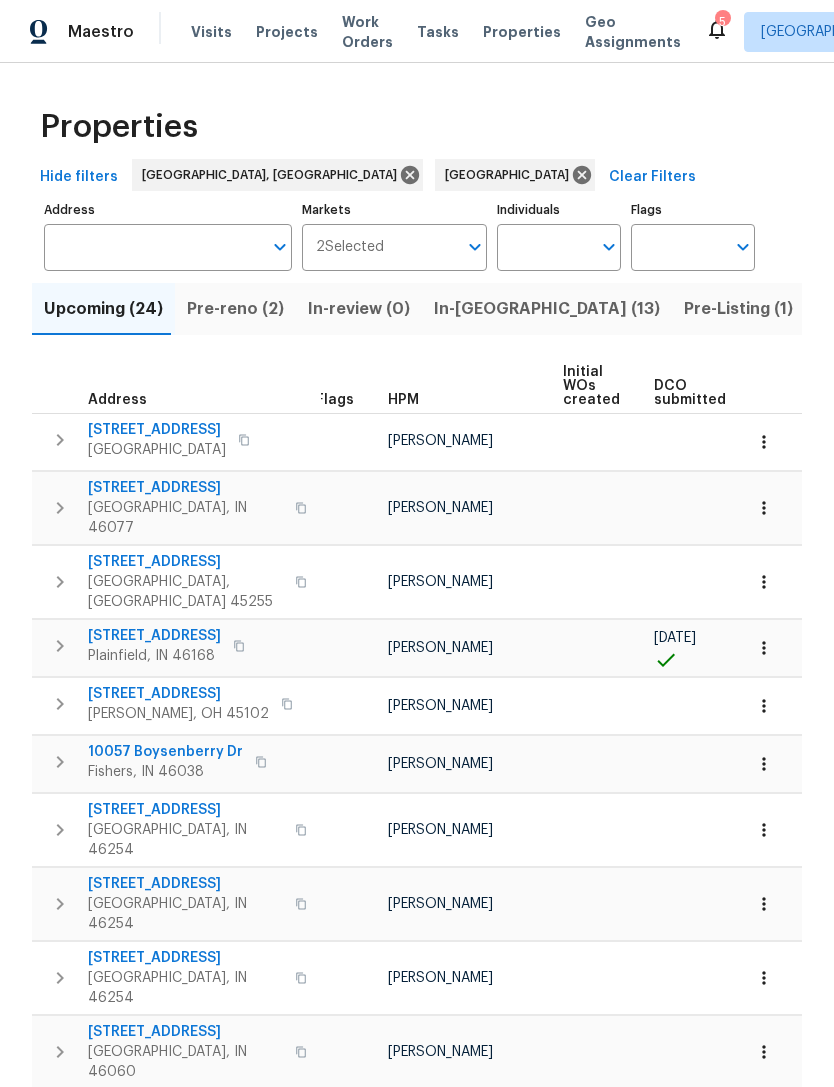 click on "4733 Kelvington Dr" at bounding box center [185, 1116] 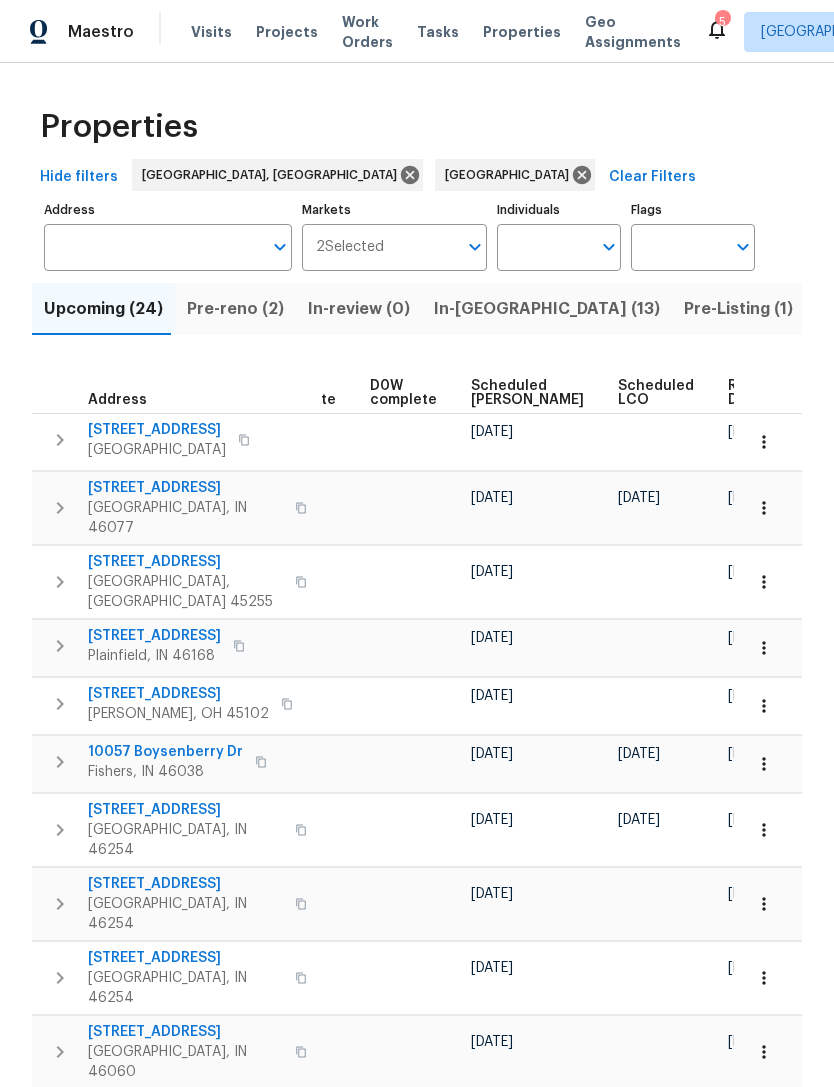 scroll, scrollTop: 0, scrollLeft: 503, axis: horizontal 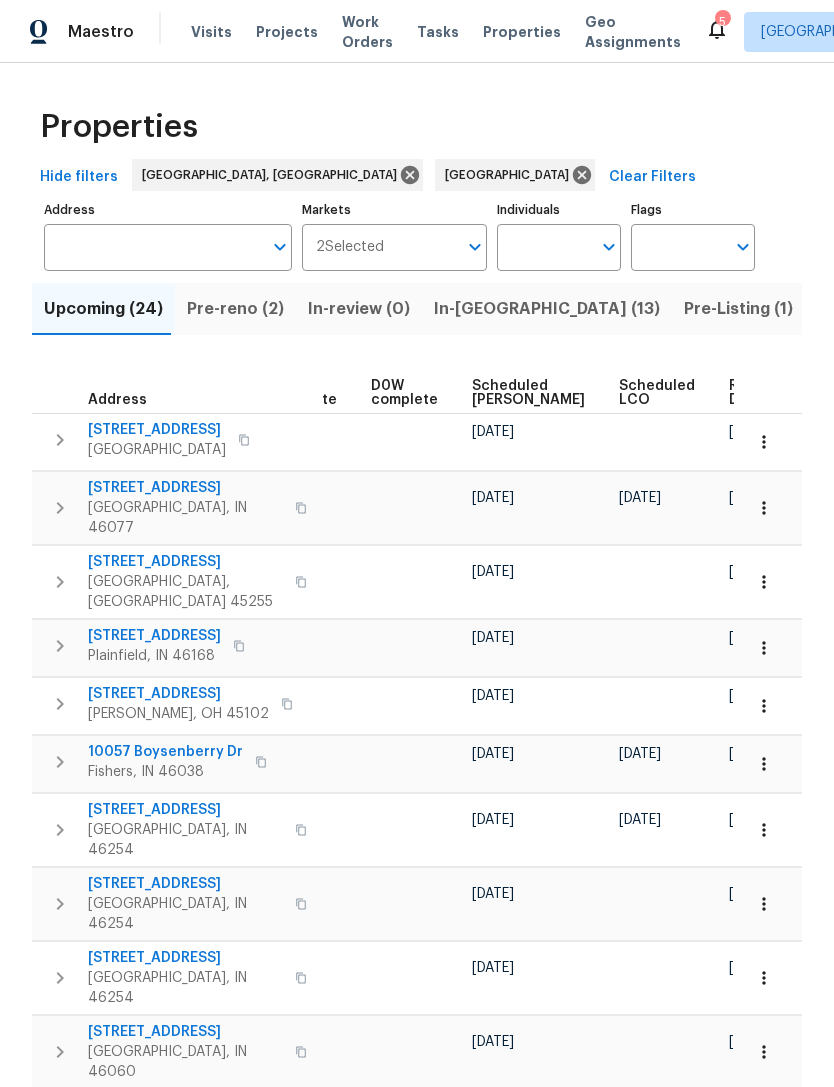 click on "Ready Date" at bounding box center (751, 393) 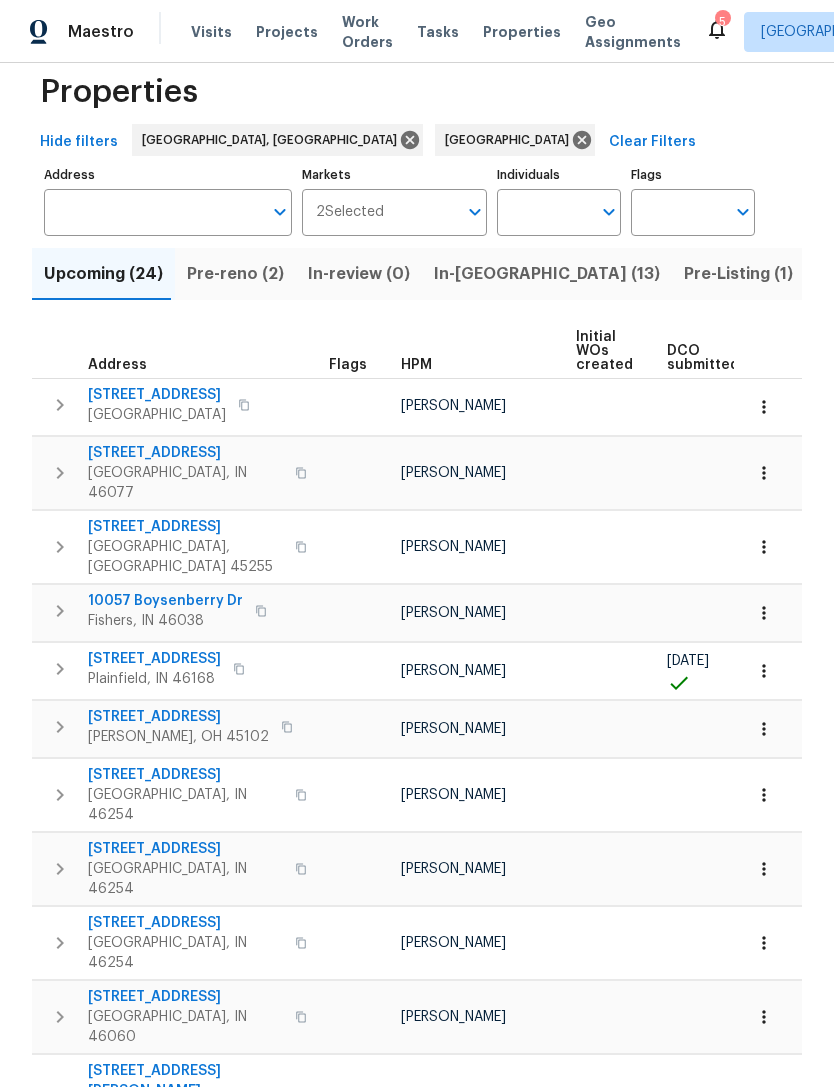 scroll, scrollTop: 47, scrollLeft: 0, axis: vertical 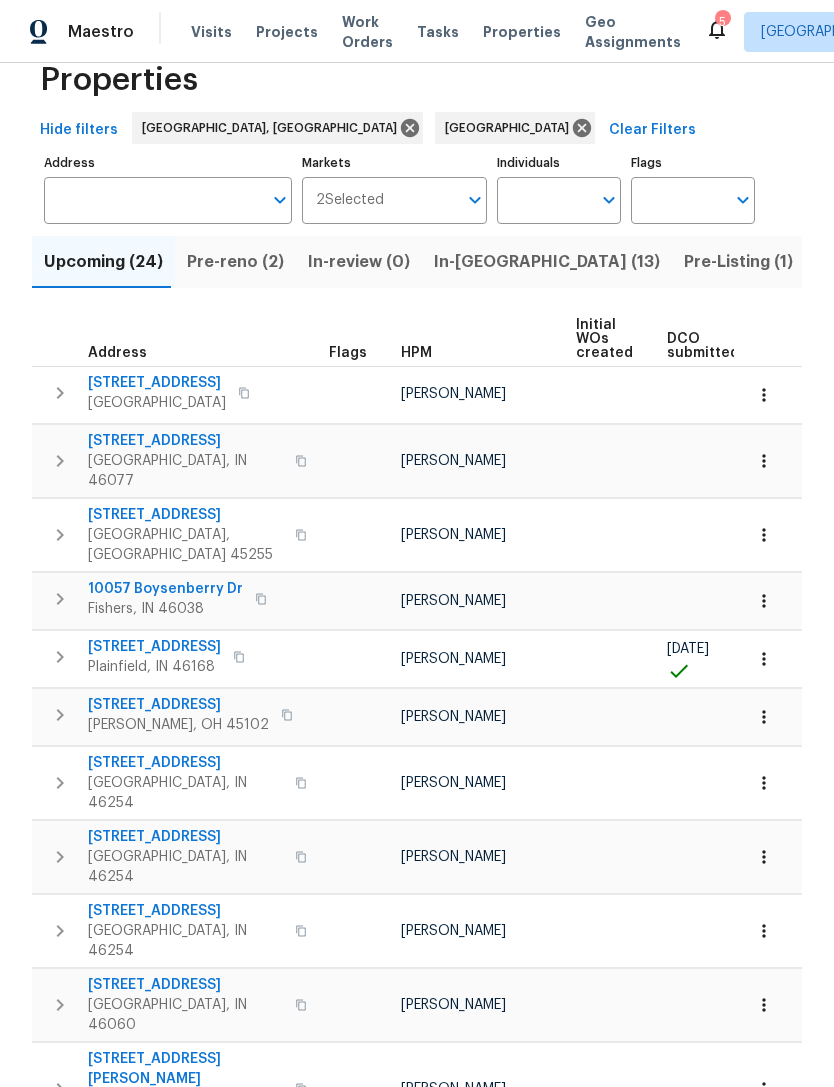 click on "Pre-reno (2)" at bounding box center (235, 262) 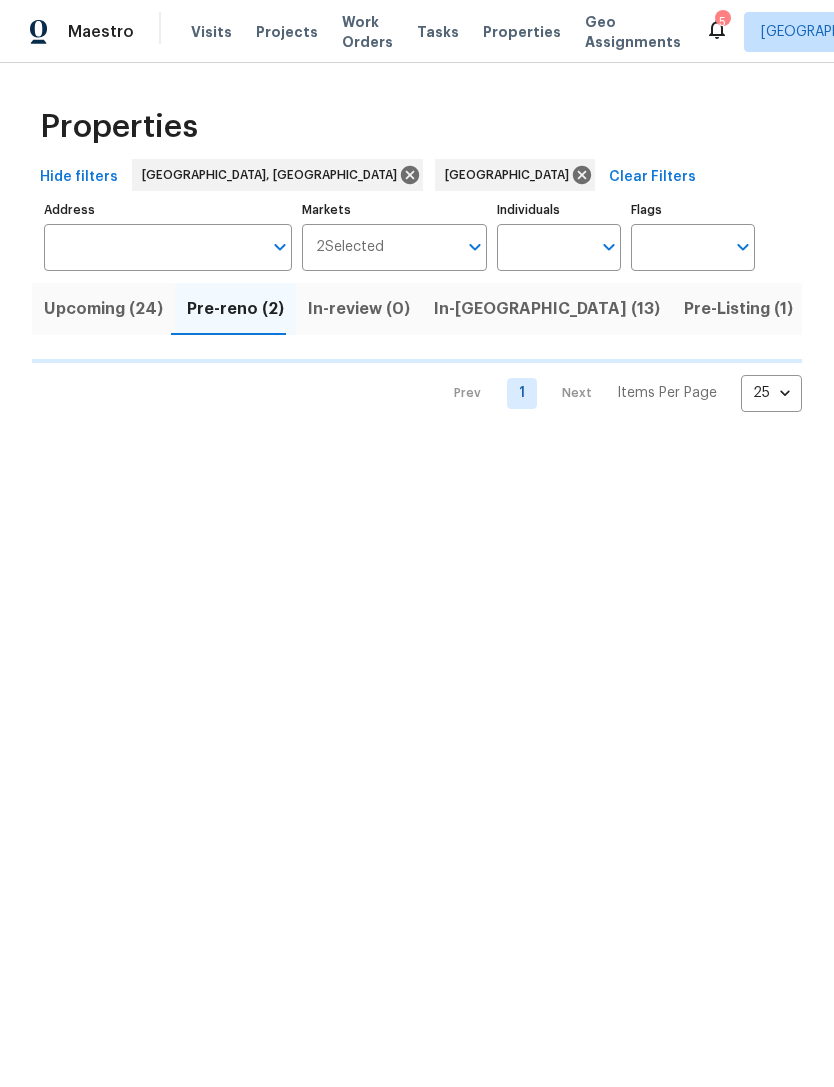 scroll, scrollTop: 0, scrollLeft: 0, axis: both 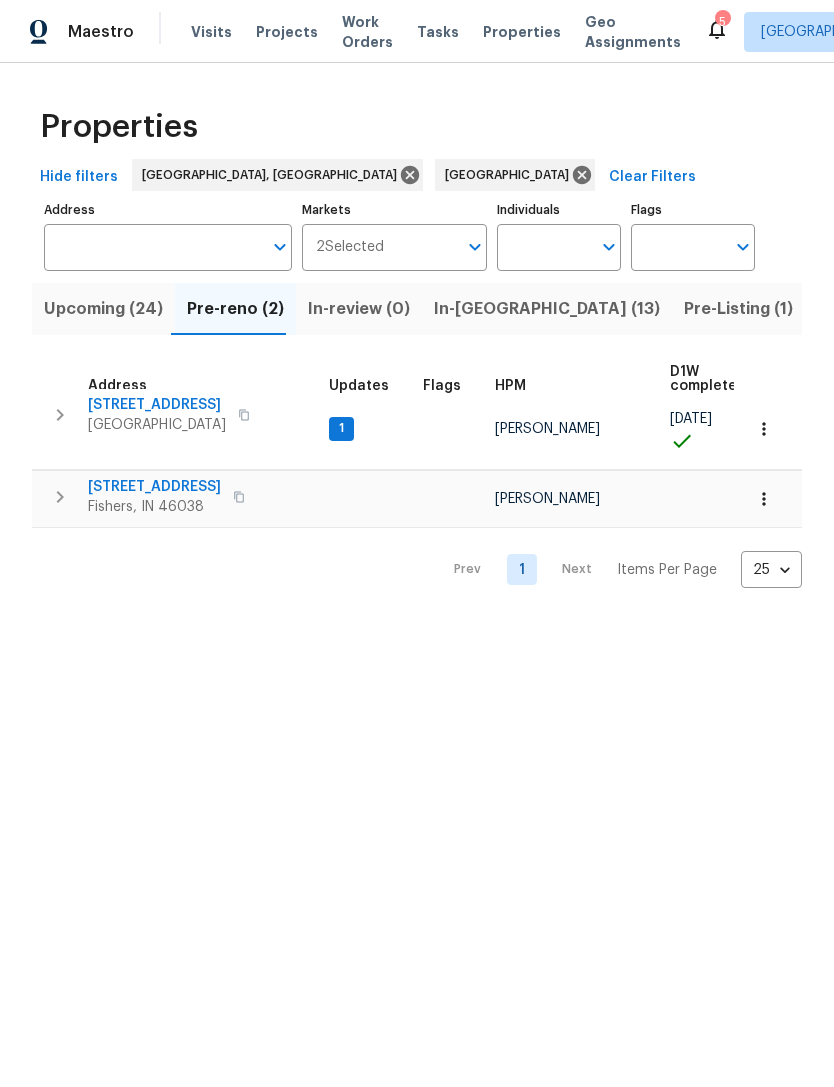click on "10035 Plantana Blvd" at bounding box center [154, 487] 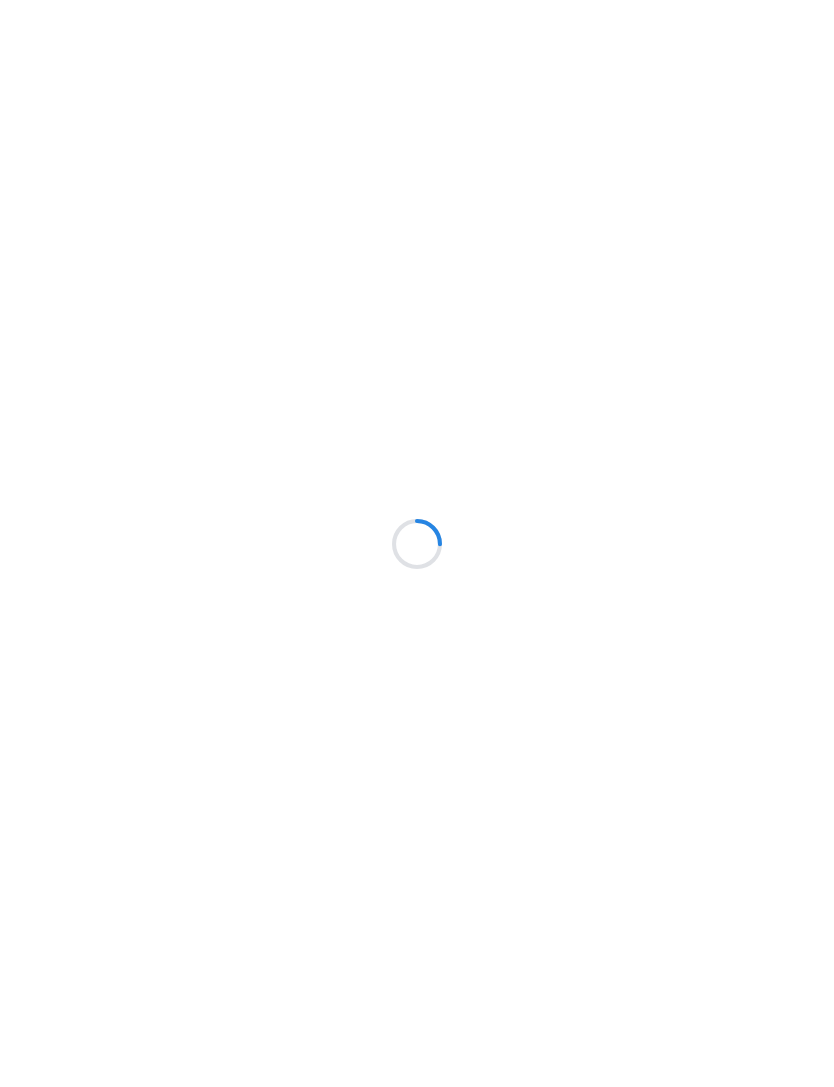 scroll, scrollTop: 0, scrollLeft: 0, axis: both 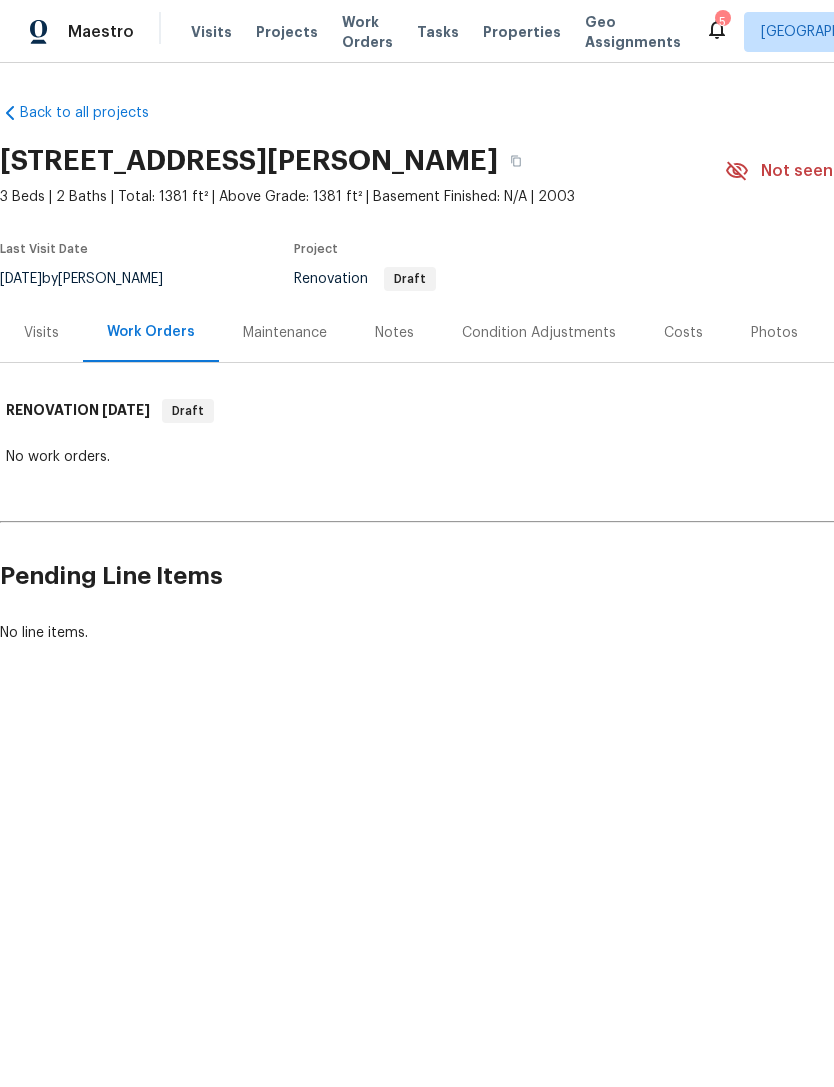 click on "Visits" at bounding box center [41, 333] 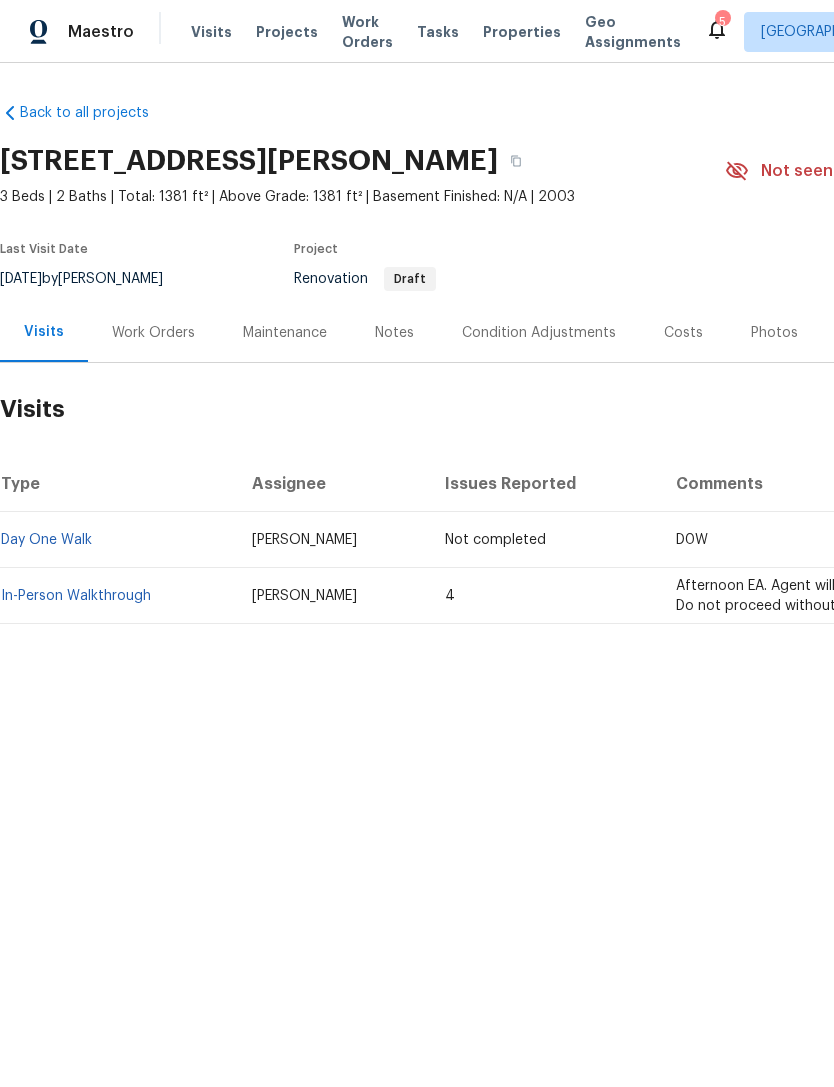 scroll, scrollTop: 0, scrollLeft: 0, axis: both 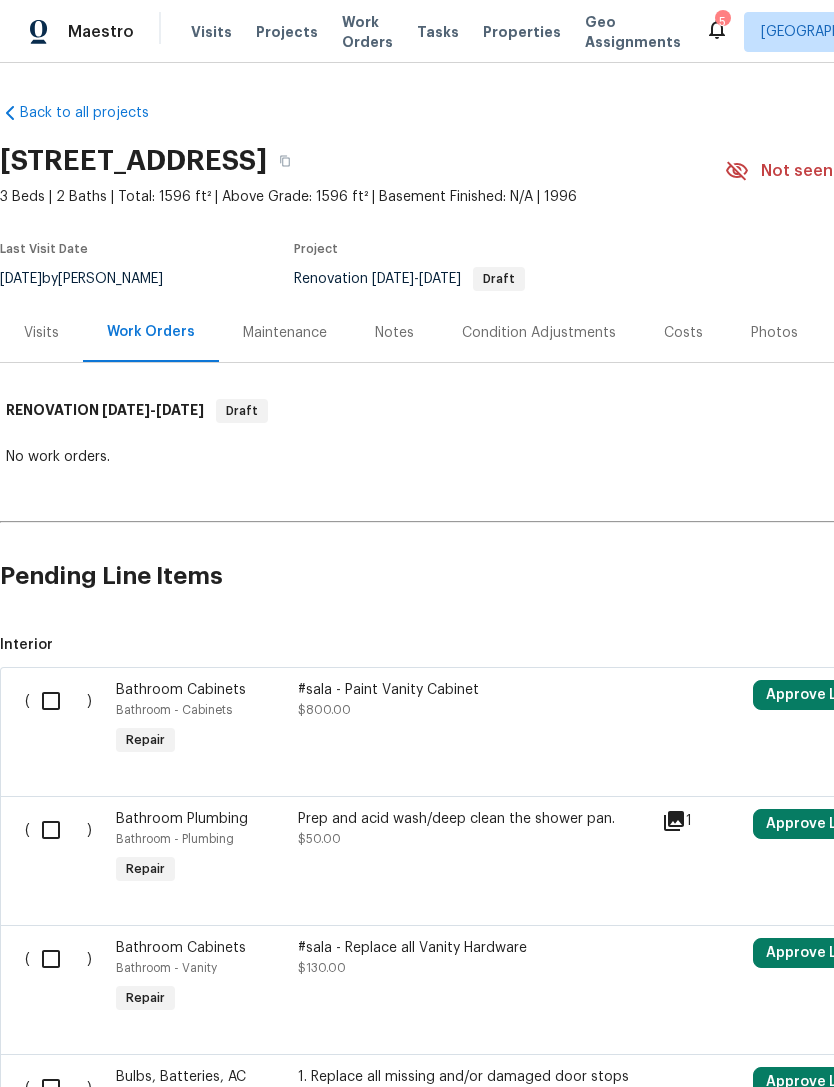 click on "Projects" at bounding box center (287, 32) 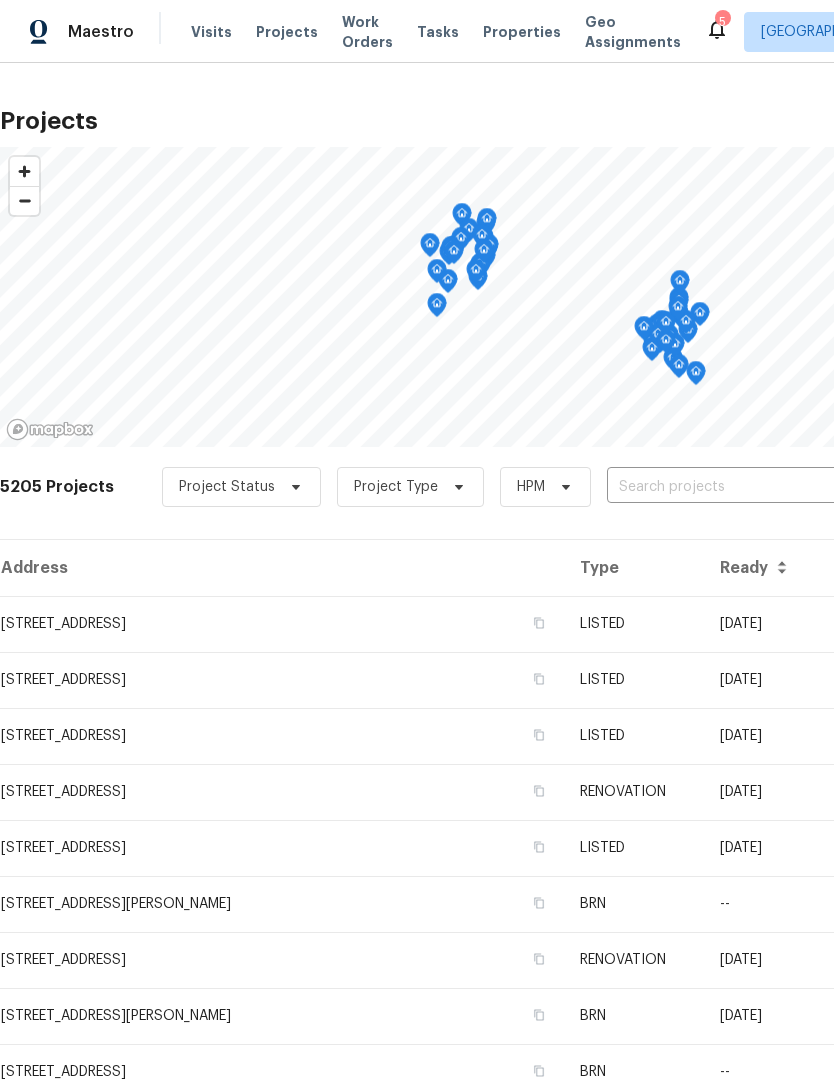 click on "[STREET_ADDRESS]" at bounding box center (282, 624) 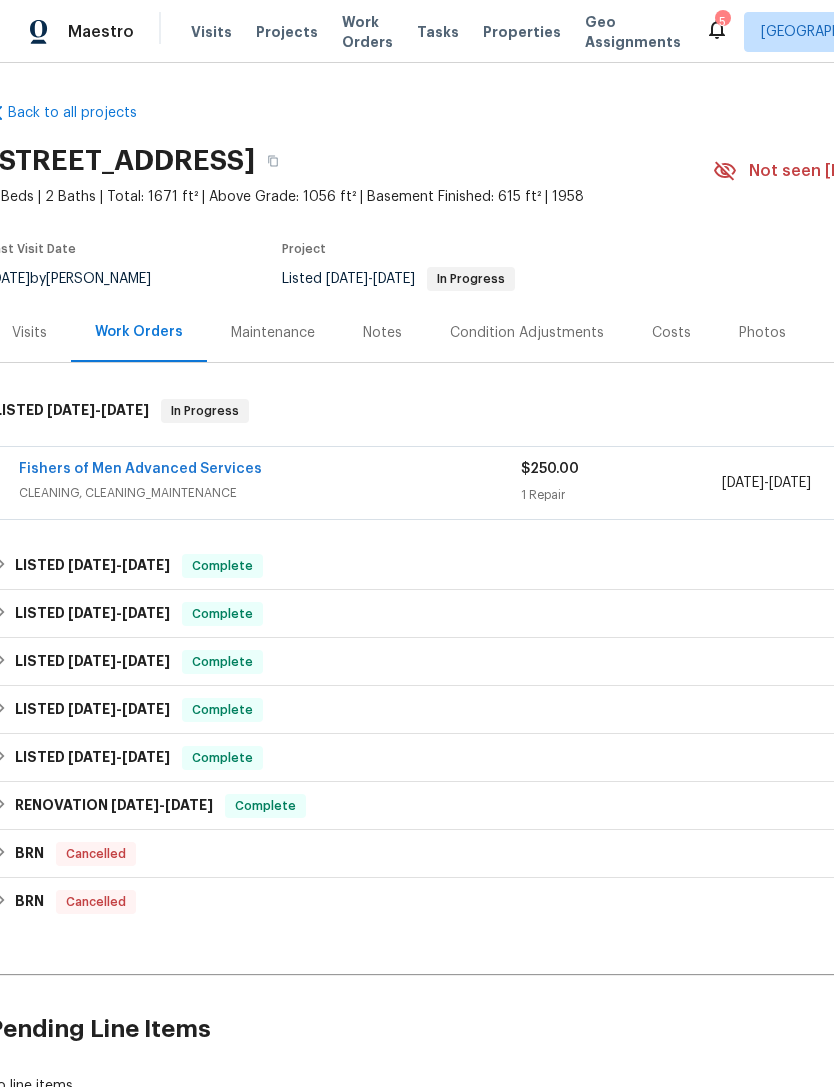 scroll, scrollTop: 0, scrollLeft: 12, axis: horizontal 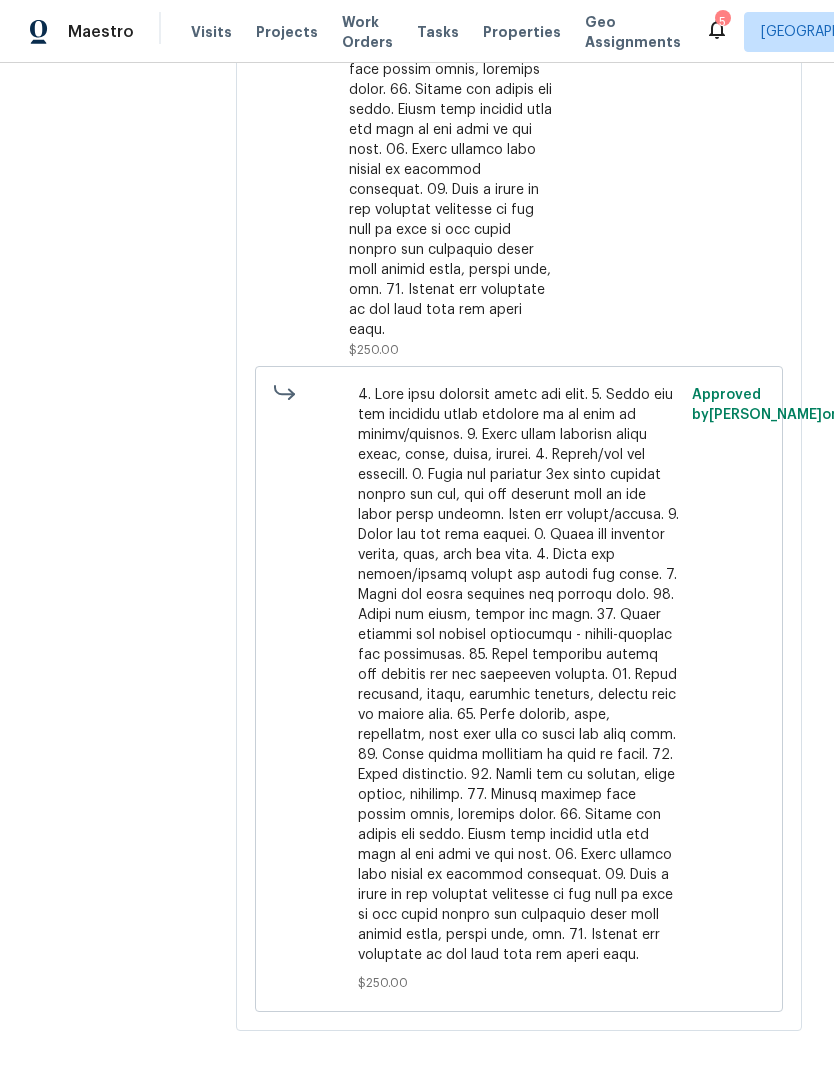 click at bounding box center (453, -140) 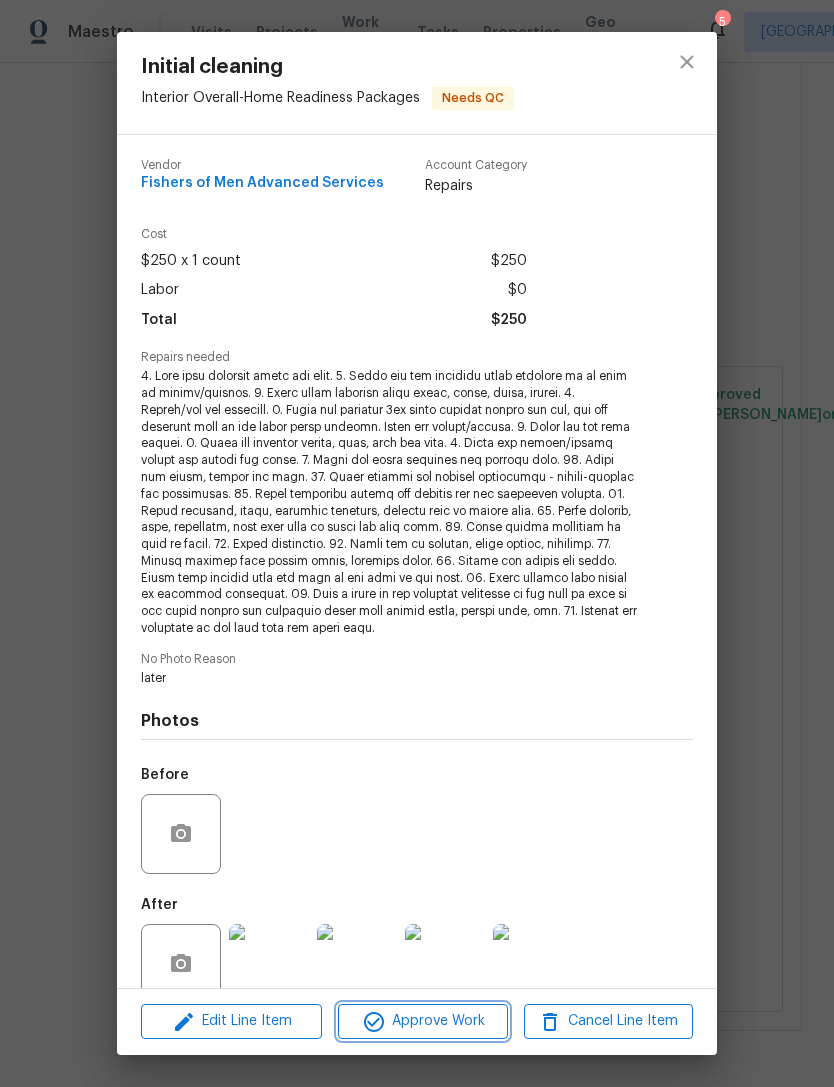 click on "Approve Work" at bounding box center [422, 1021] 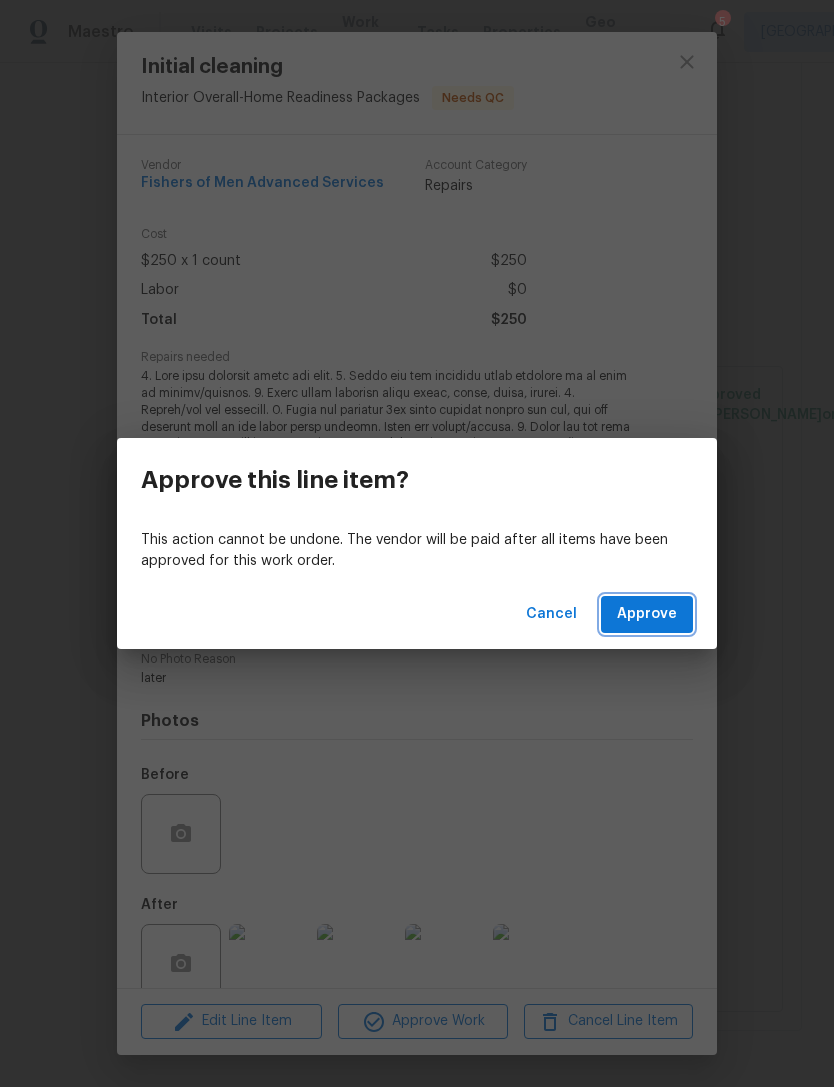 click on "Approve" at bounding box center [647, 614] 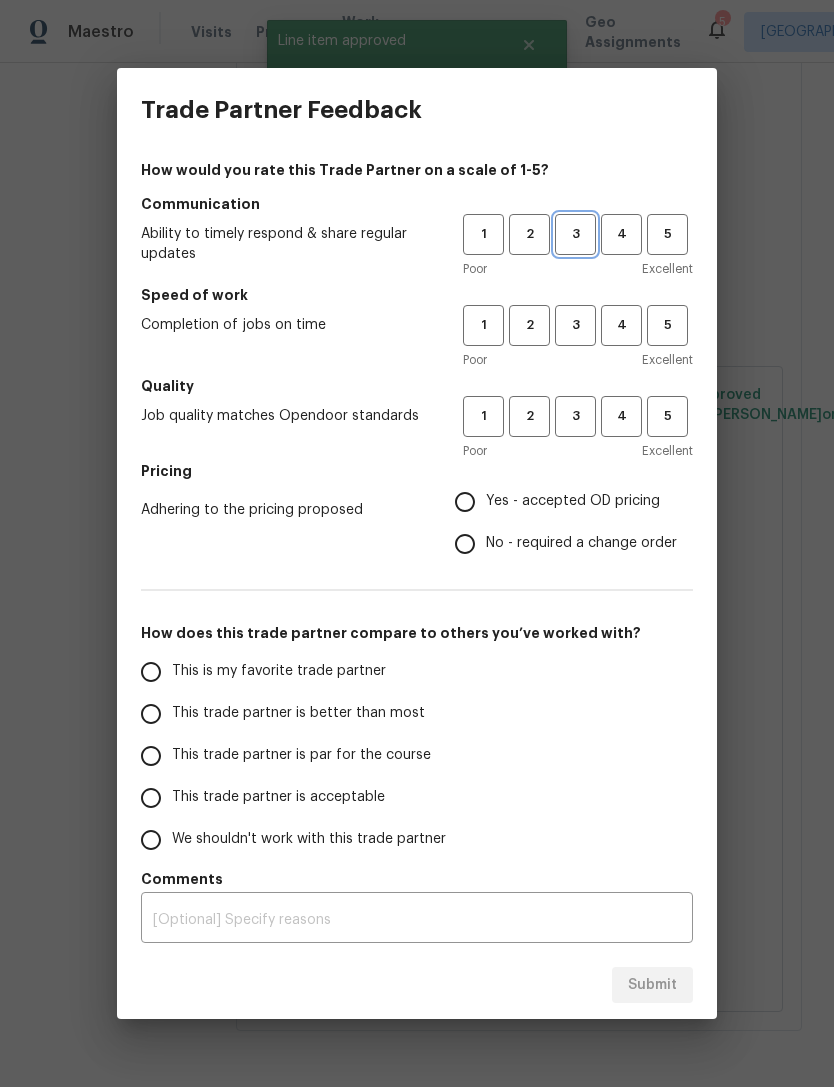 click on "3" at bounding box center [575, 234] 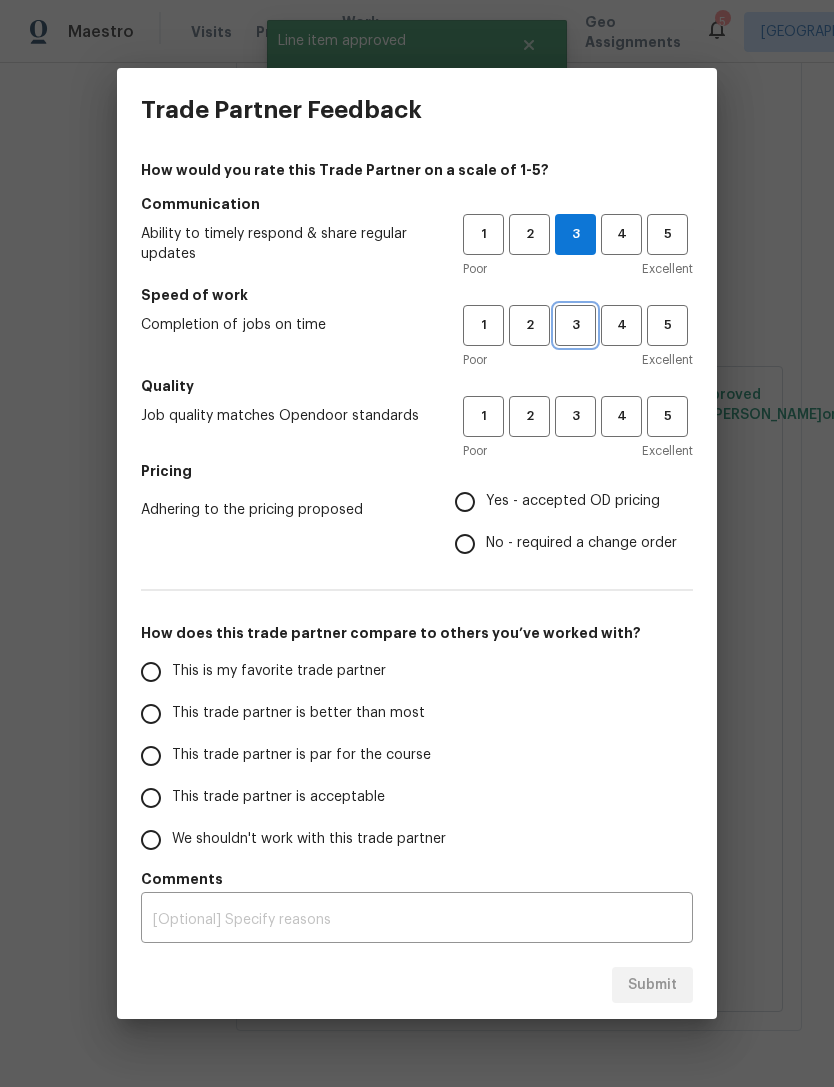 click on "3" at bounding box center (575, 325) 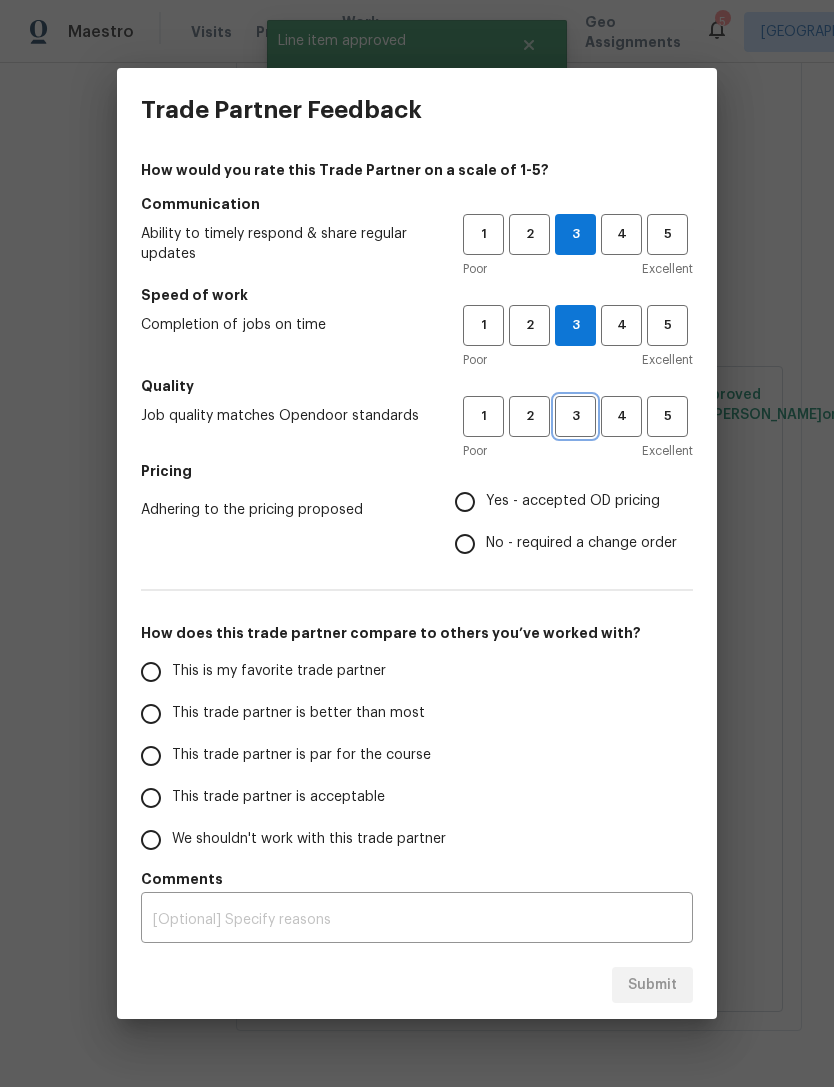 click on "3" at bounding box center [575, 416] 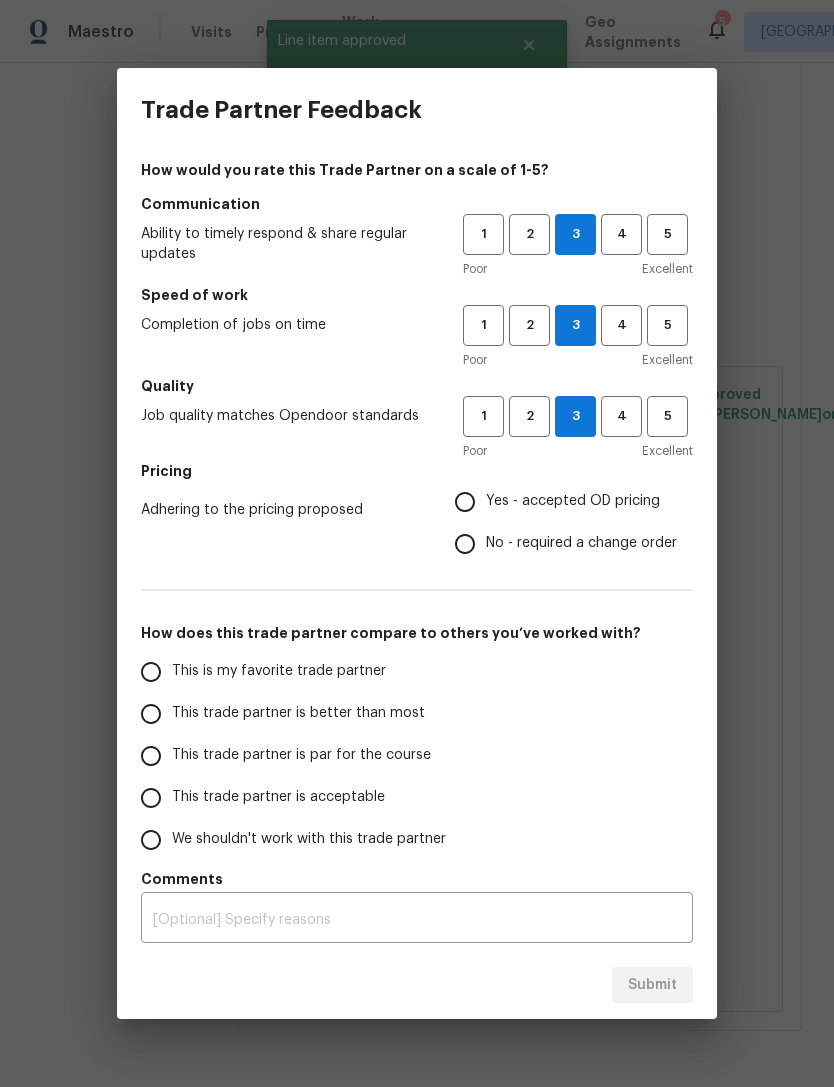 click on "Yes - accepted OD pricing" at bounding box center [465, 502] 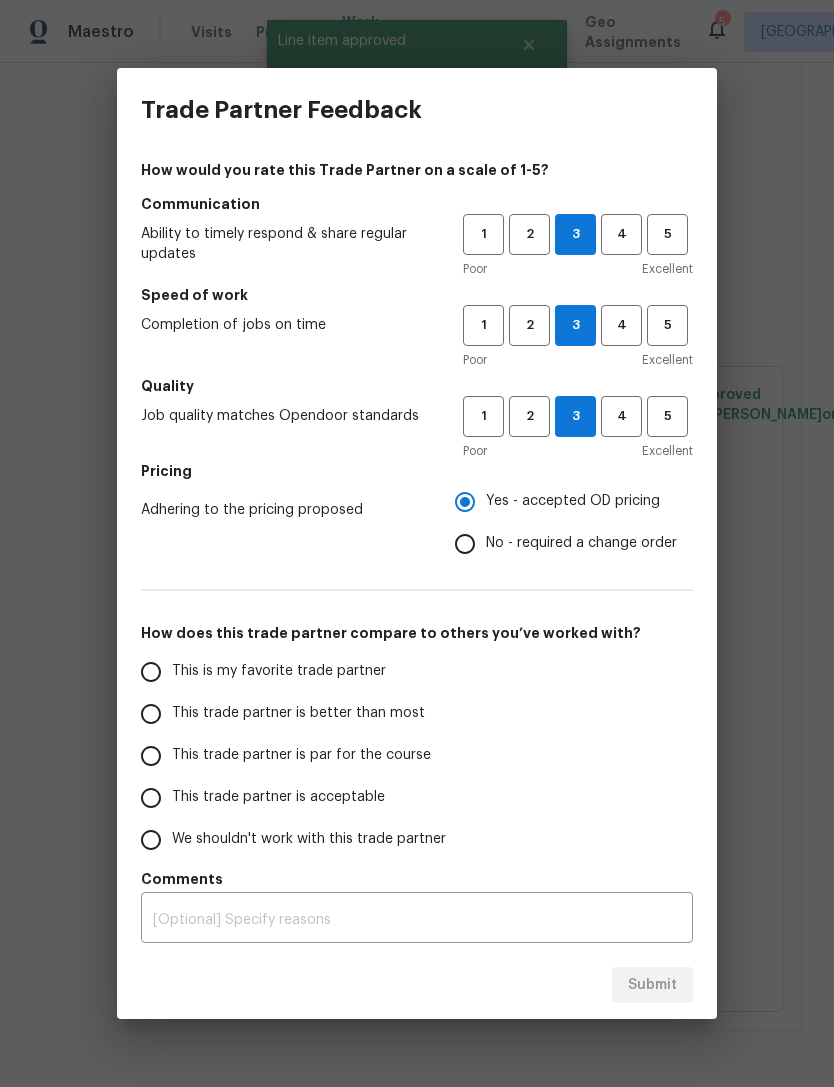 click on "This is my favorite trade partner" at bounding box center (151, 672) 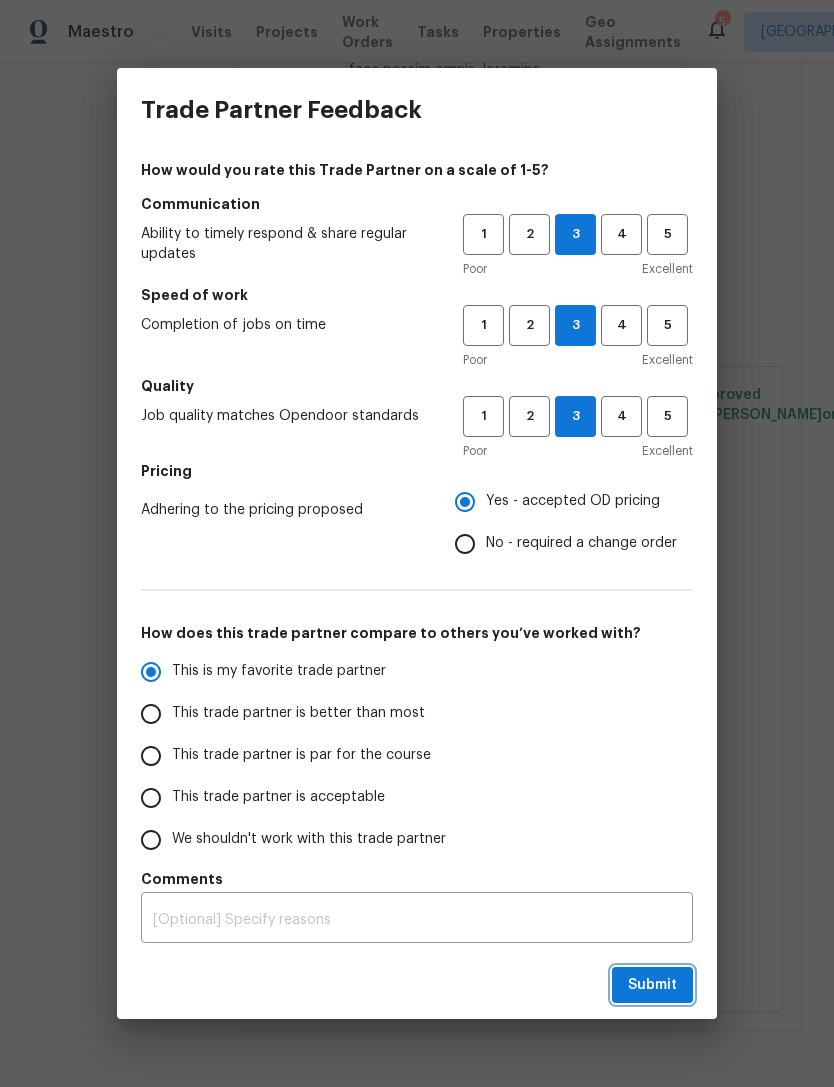 click on "Submit" at bounding box center (652, 985) 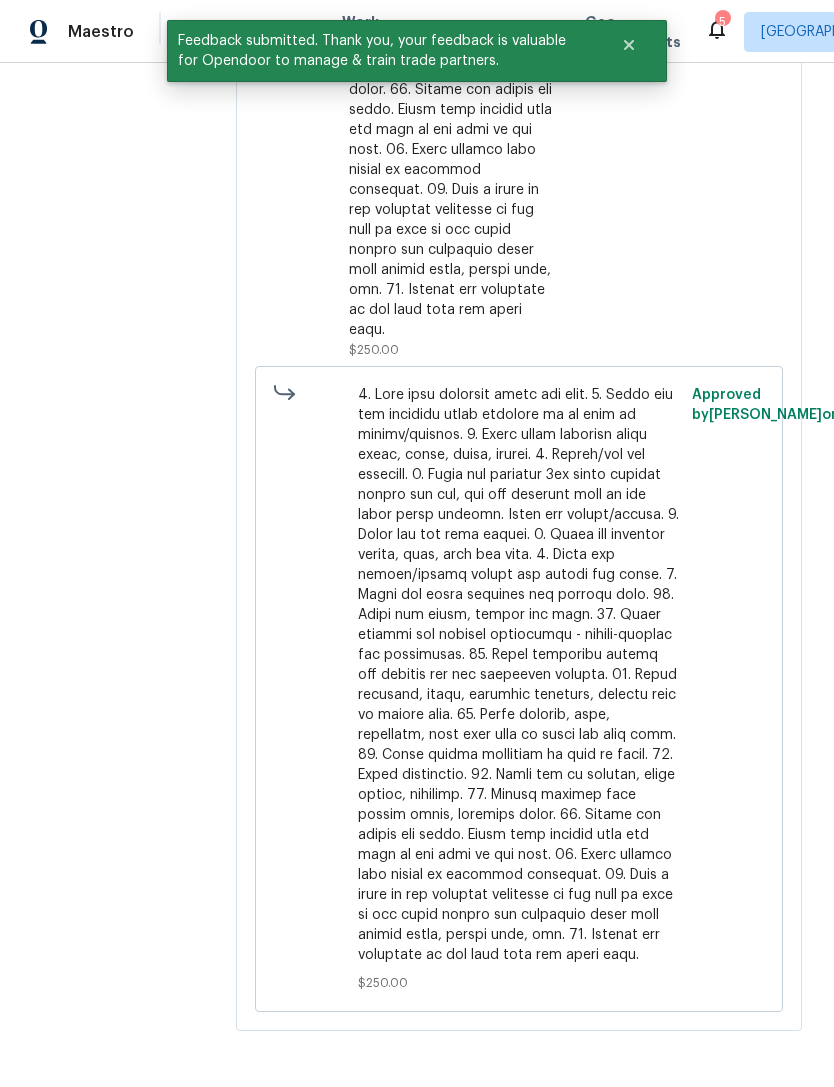 click on "All work orders 9771 Wildbrook Ln Cincinnati, OH 45231 Home details Vendor Info Fishers of Men Advanced Services - CIN-C fishersofmenadvanced@gmail.com (513) 975-8932" at bounding box center [110, 55] 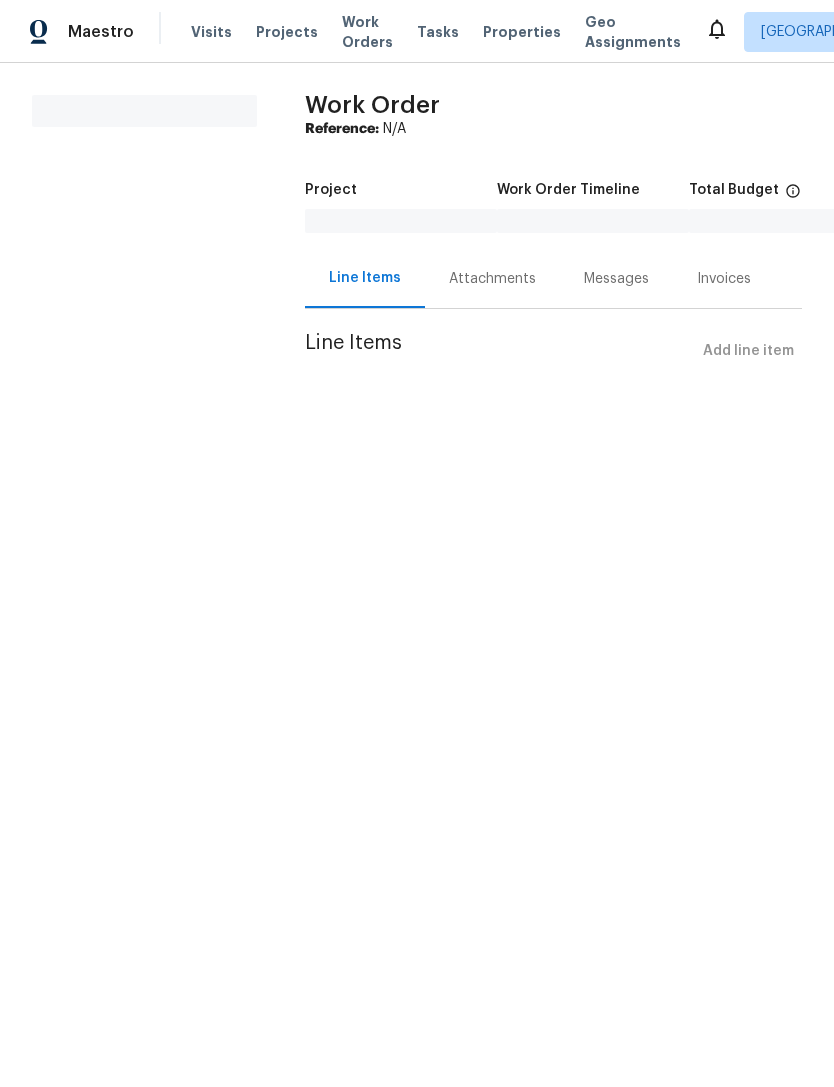 scroll, scrollTop: 0, scrollLeft: 0, axis: both 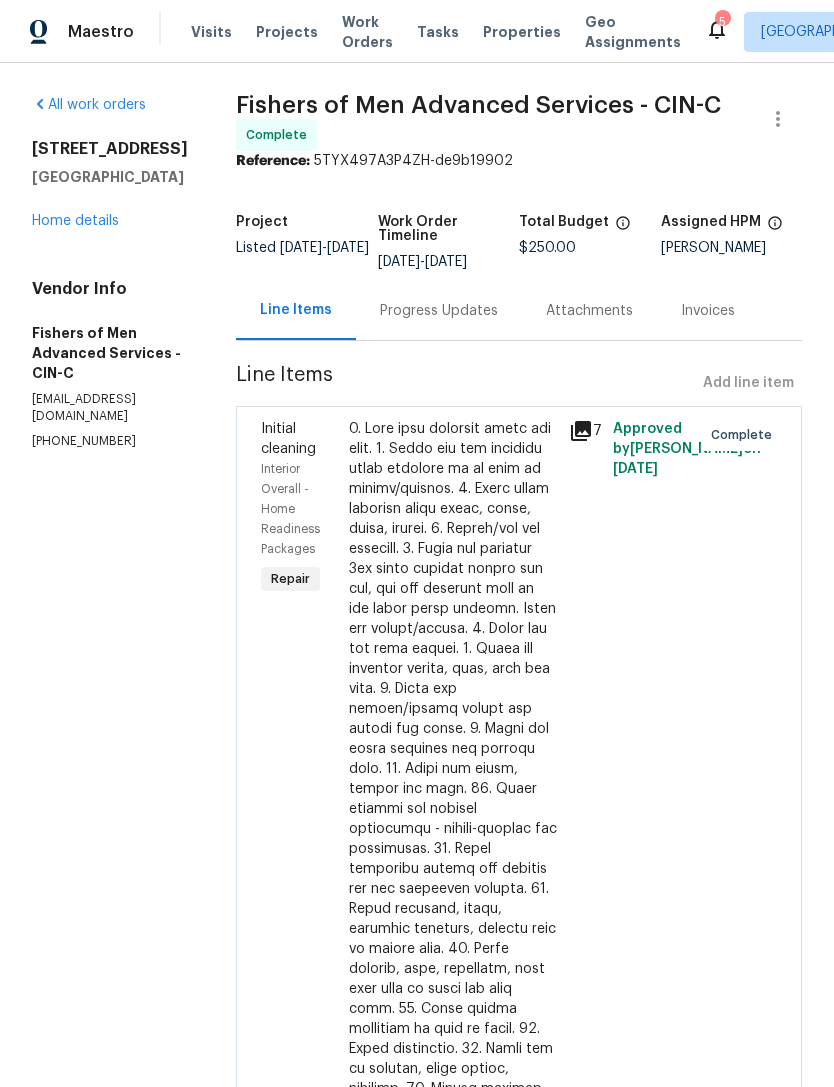 click on "All work orders [STREET_ADDRESS] Home details Vendor Info Fishers of Men Advanced Services - CIN-C [EMAIL_ADDRESS][DOMAIN_NAME] [PHONE_NUMBER]" at bounding box center [110, 272] 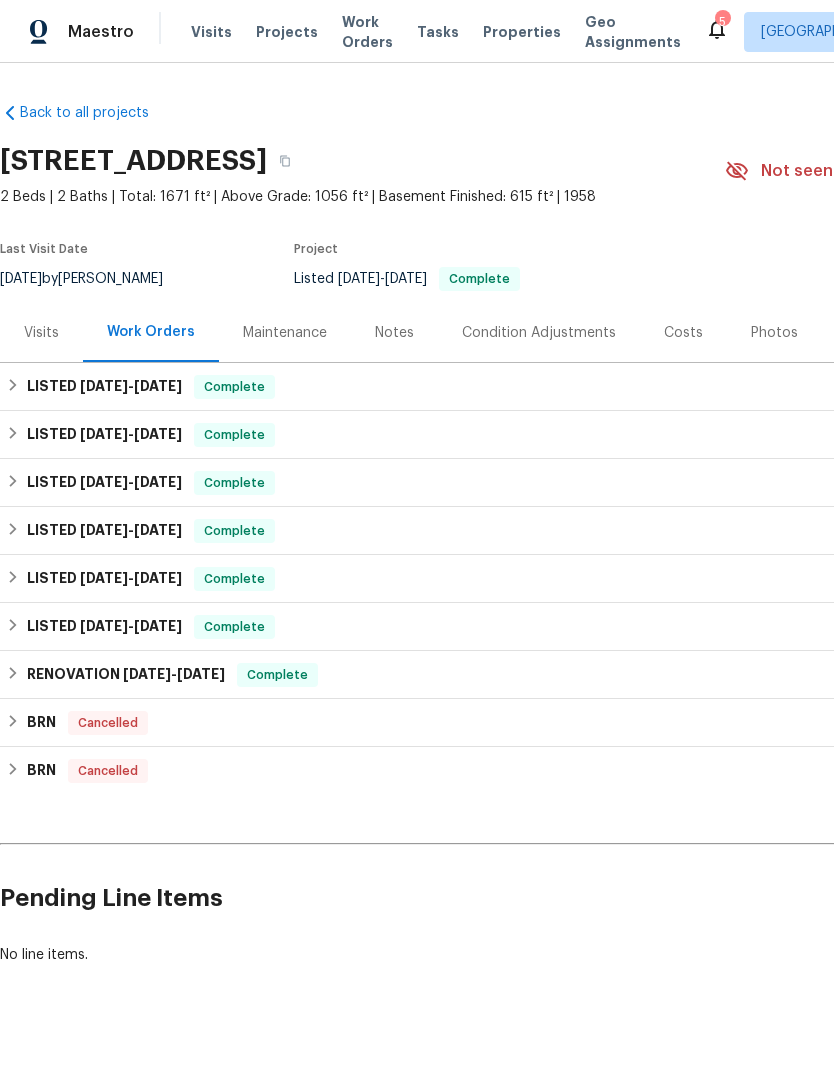 click on "Projects" at bounding box center [287, 32] 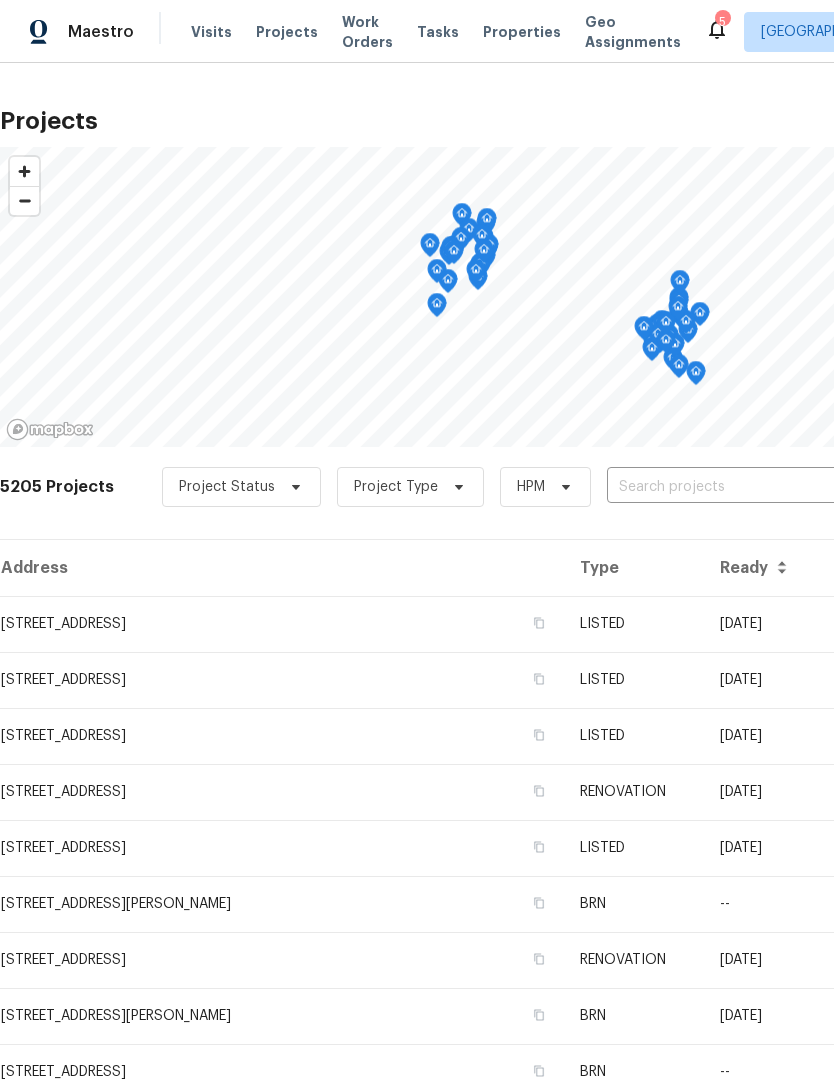 scroll, scrollTop: 0, scrollLeft: 0, axis: both 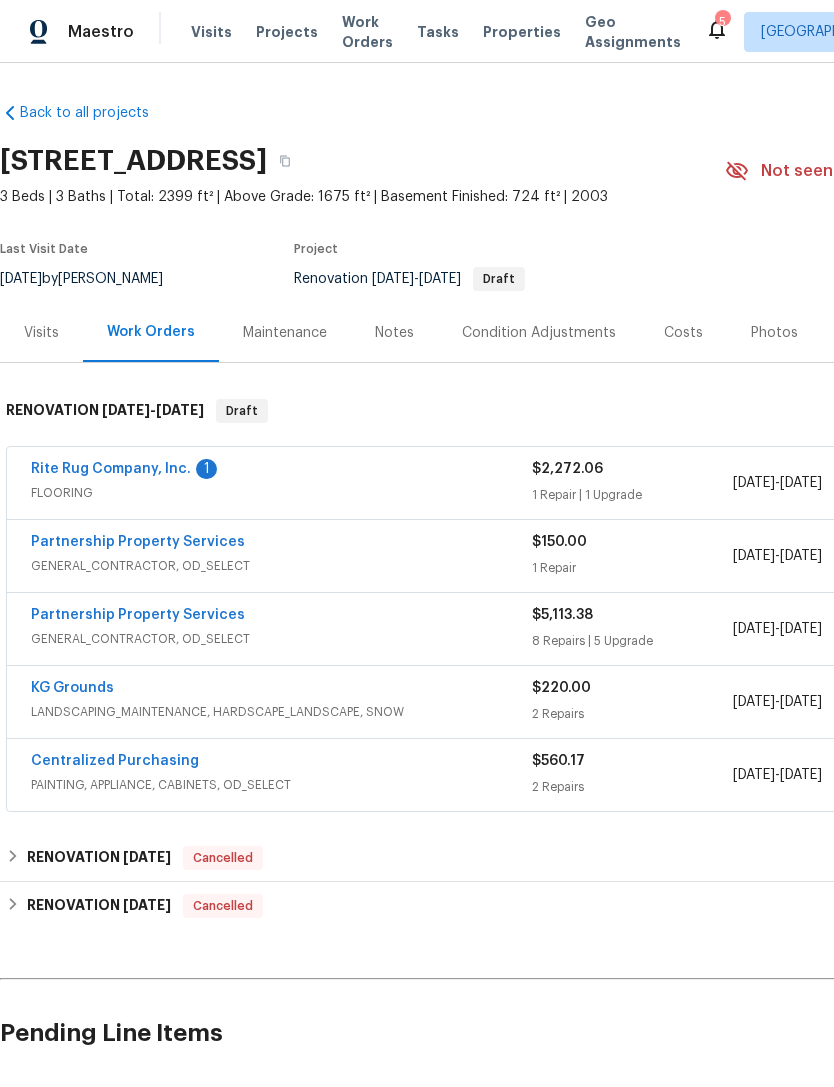 click on "Visits Projects Work Orders Tasks Properties Geo Assignments" at bounding box center (448, 32) 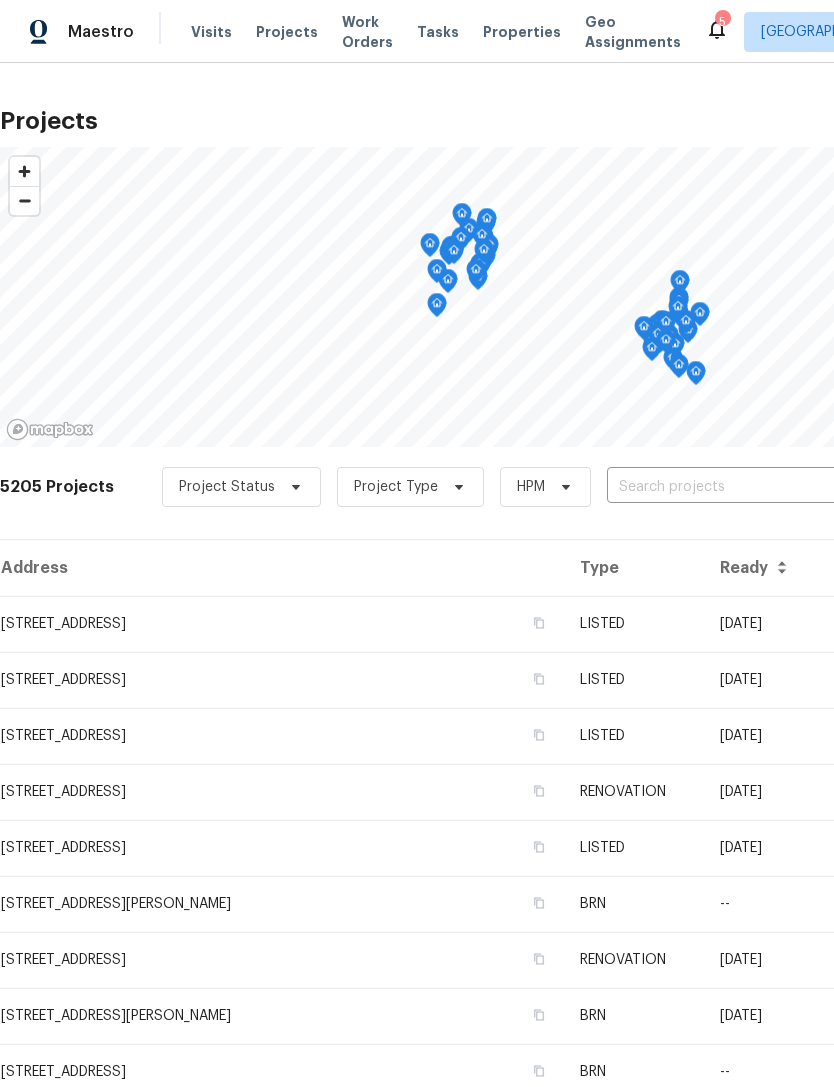 click on "Visits" at bounding box center [211, 32] 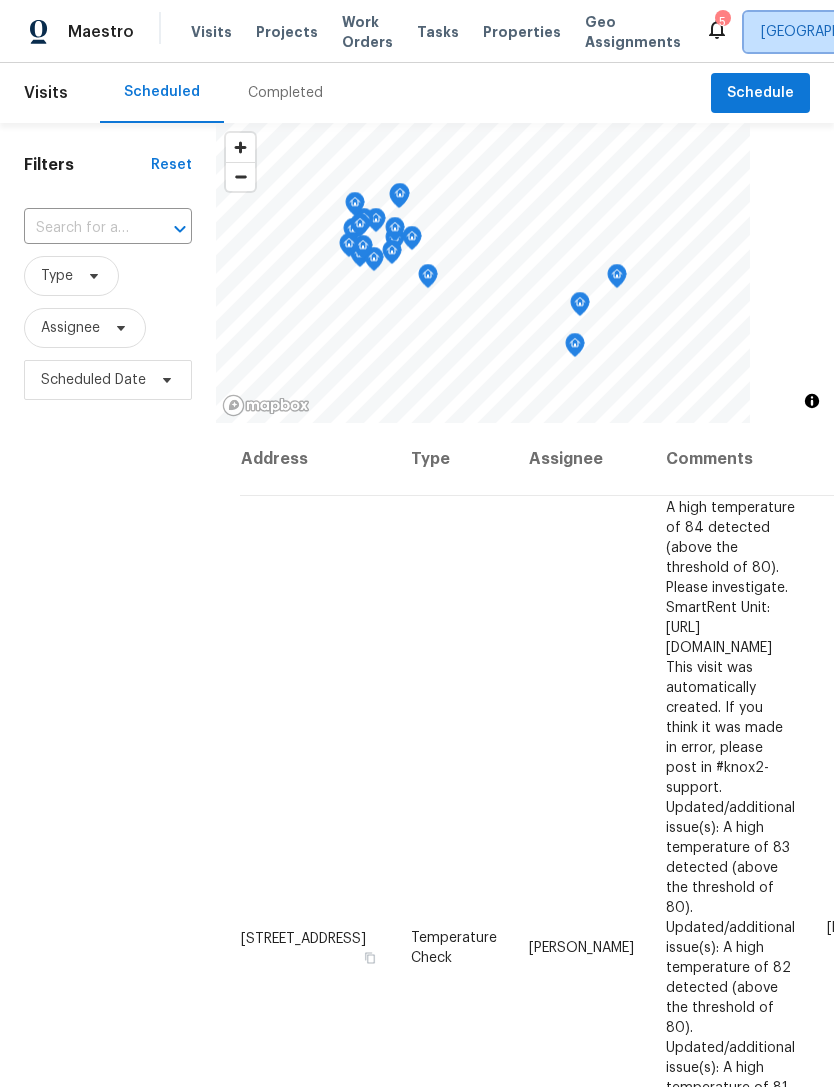 click on "[GEOGRAPHIC_DATA], [GEOGRAPHIC_DATA] + 1" at bounding box center (928, 32) 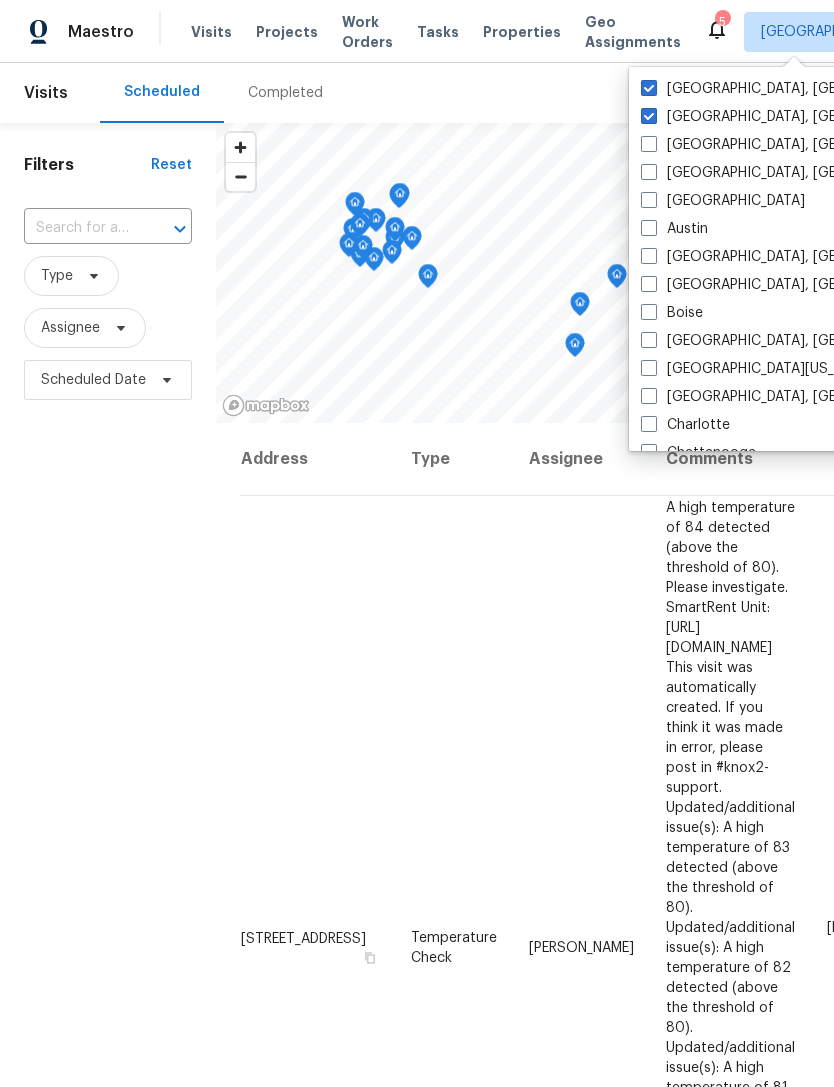 click on "[GEOGRAPHIC_DATA], [GEOGRAPHIC_DATA]" at bounding box center (796, 89) 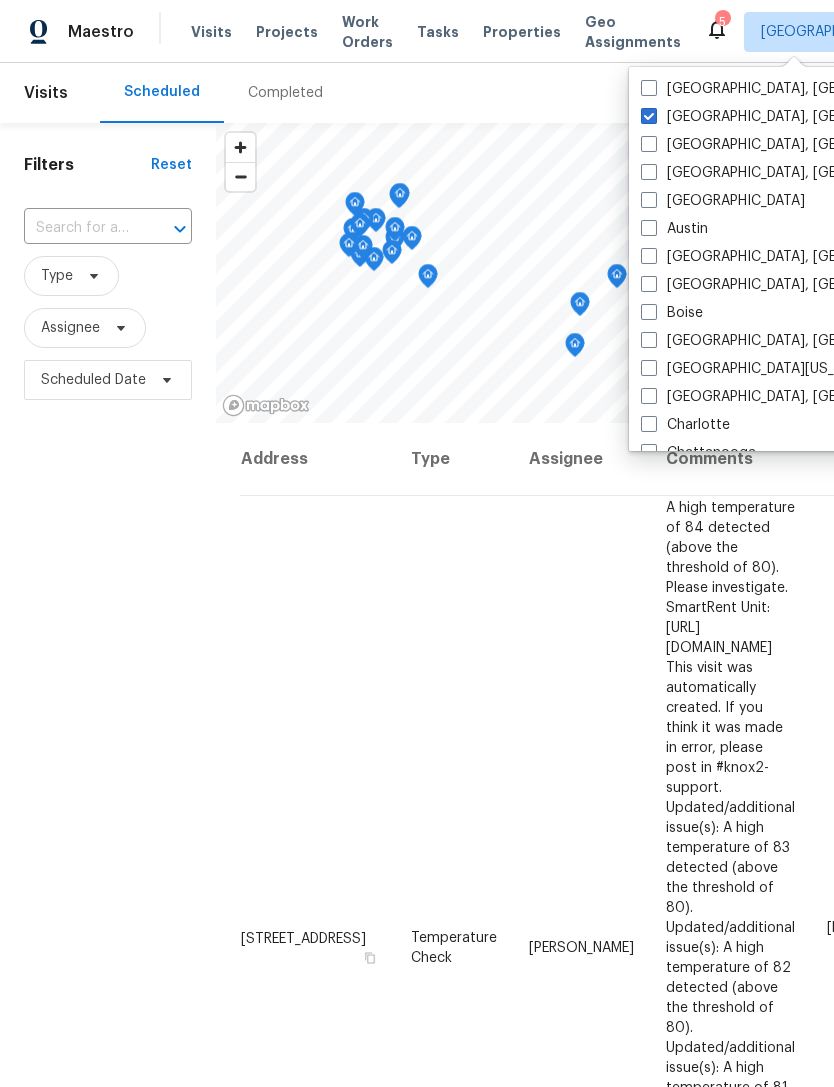 checkbox on "false" 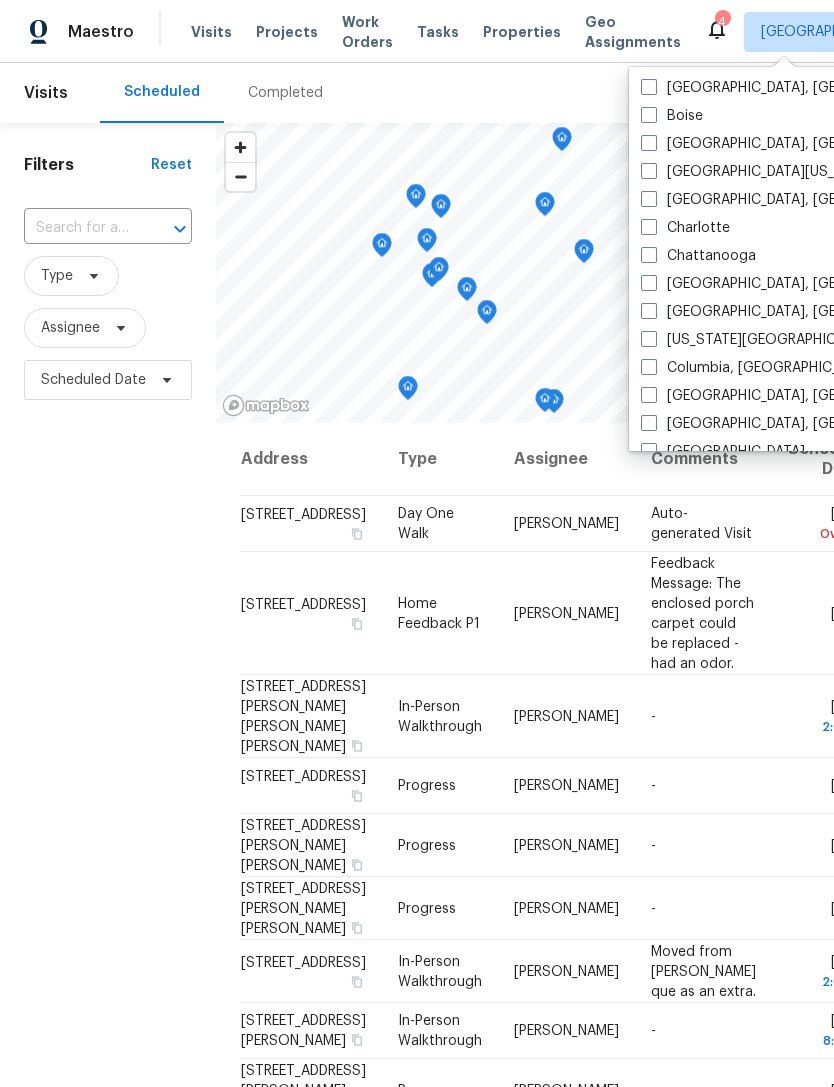 scroll, scrollTop: 194, scrollLeft: 0, axis: vertical 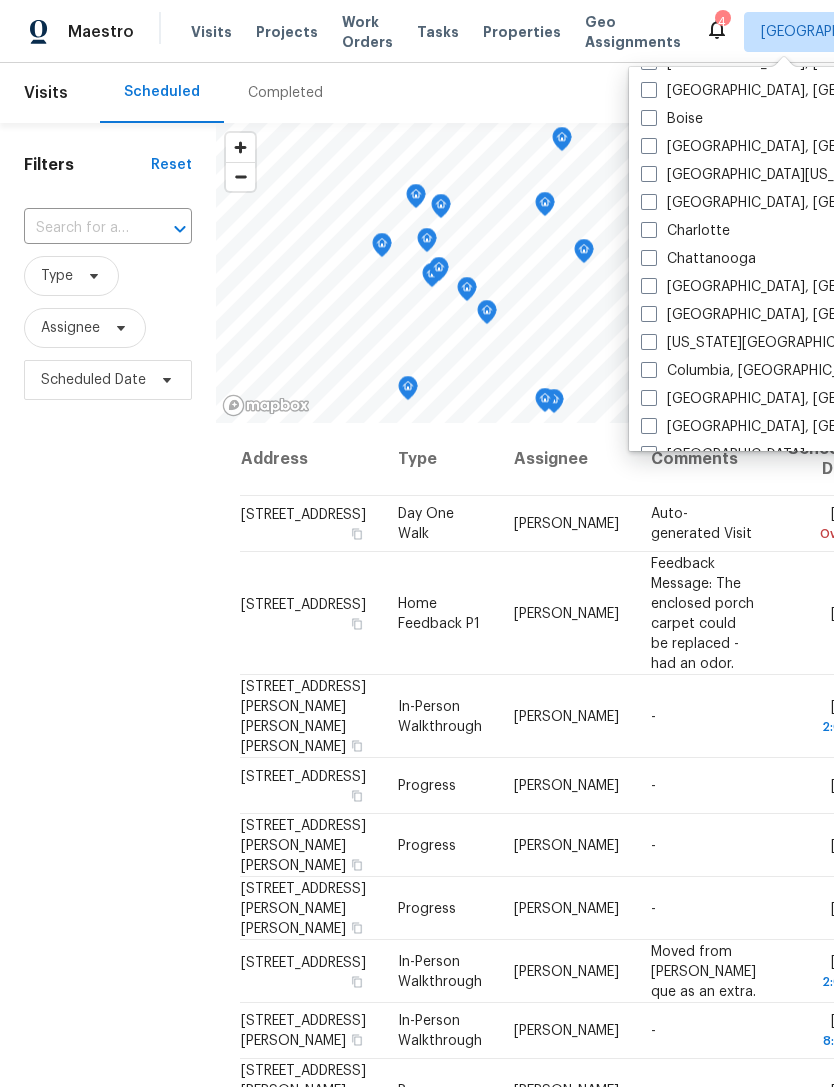 click on "[GEOGRAPHIC_DATA], [GEOGRAPHIC_DATA]" at bounding box center [796, 315] 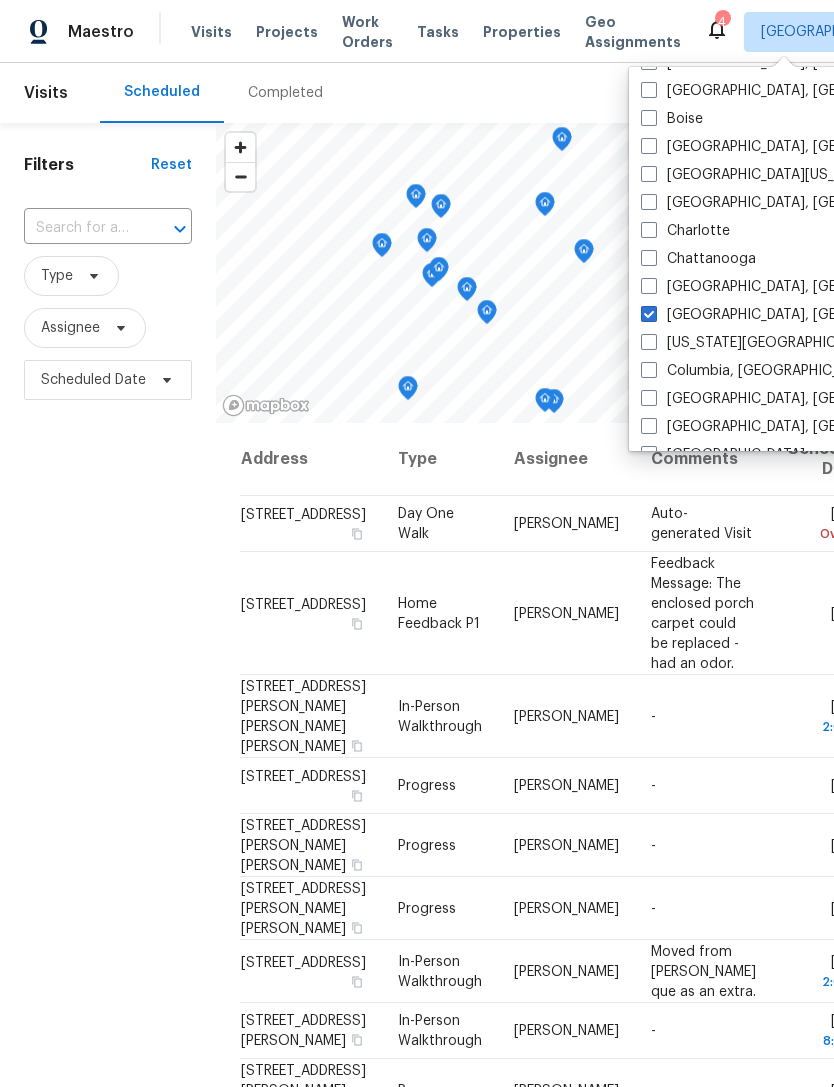 checkbox on "true" 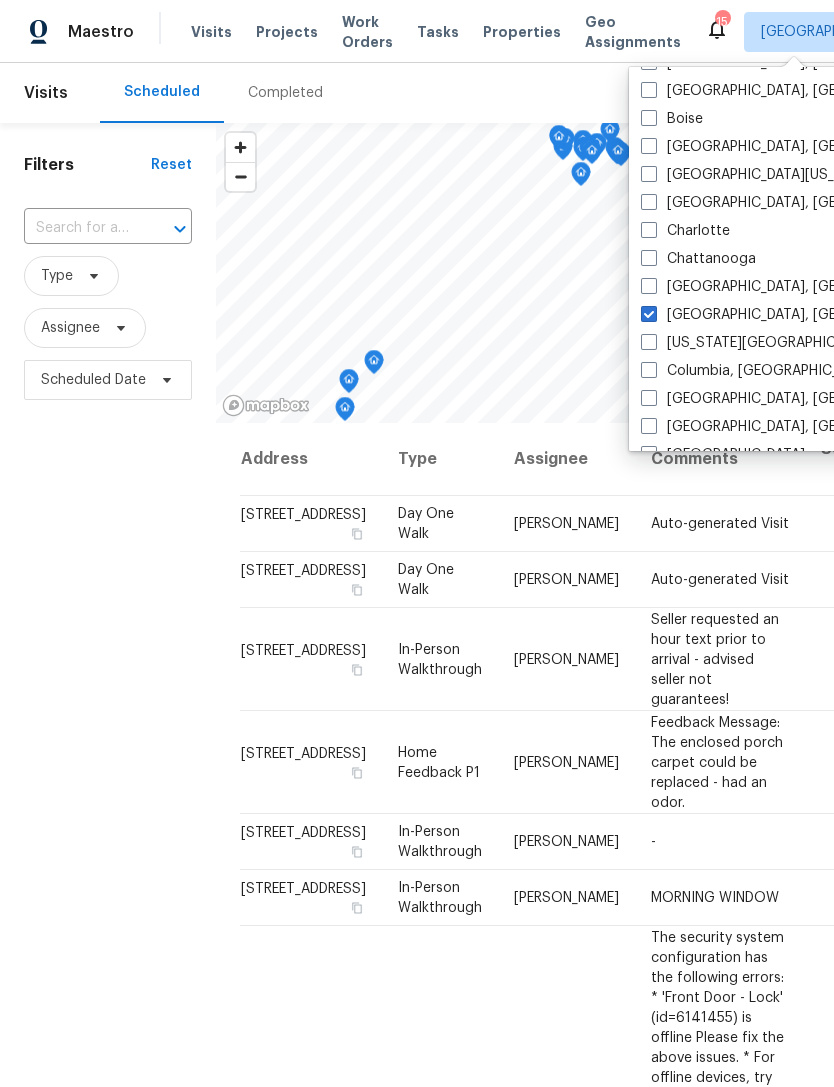 click on "Filters Reset ​ Type Assignee Scheduled Date" at bounding box center (108, 708) 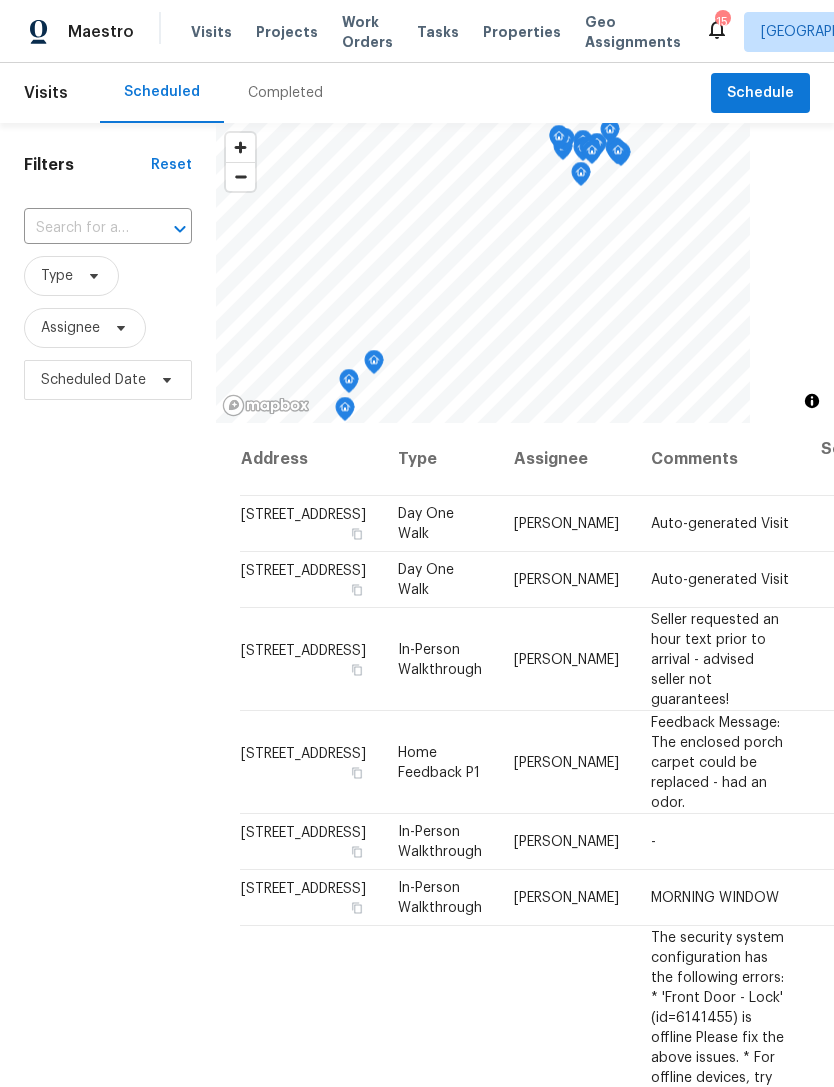 scroll, scrollTop: 0, scrollLeft: 0, axis: both 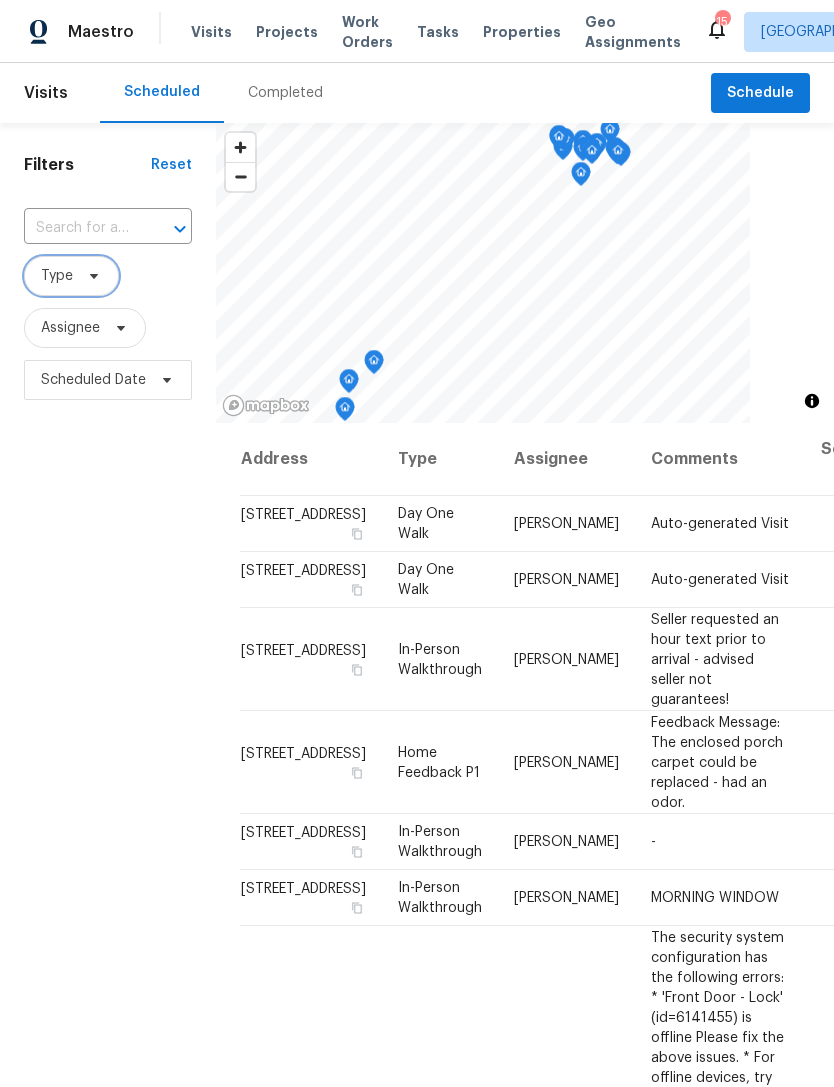 click on "Type" at bounding box center [71, 276] 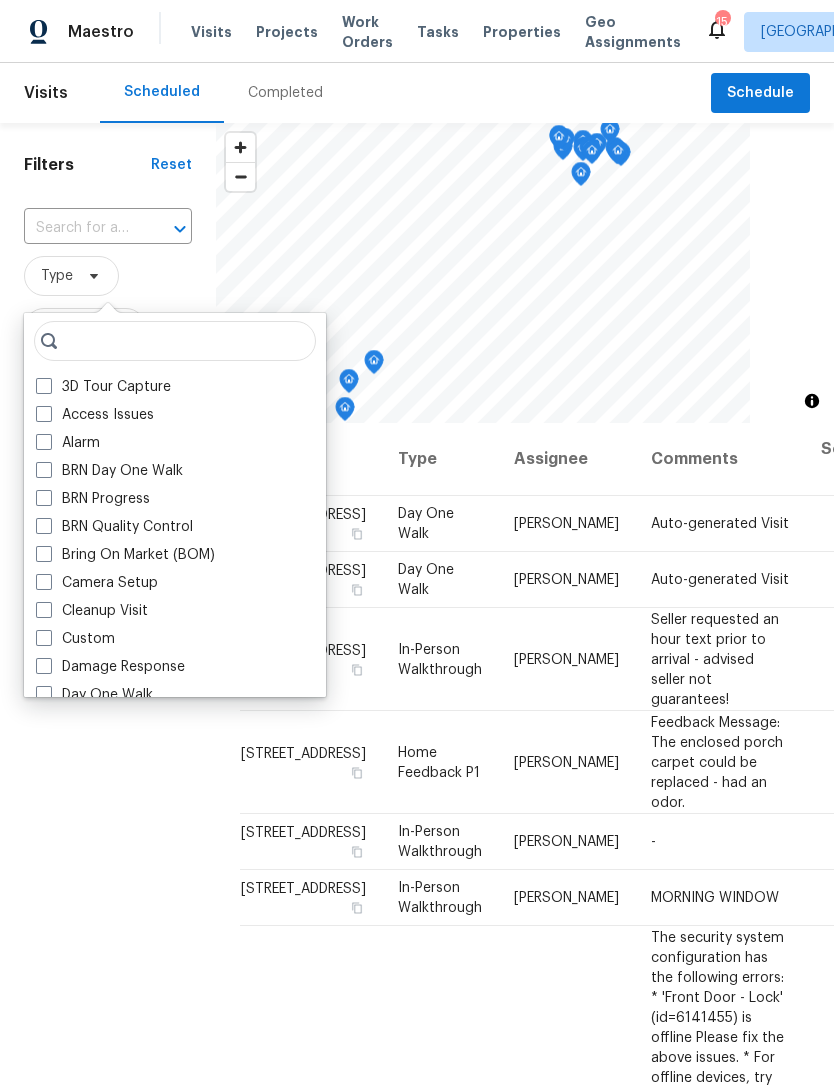 click on "Filters Reset ​ Type Assignee Scheduled Date" at bounding box center [108, 708] 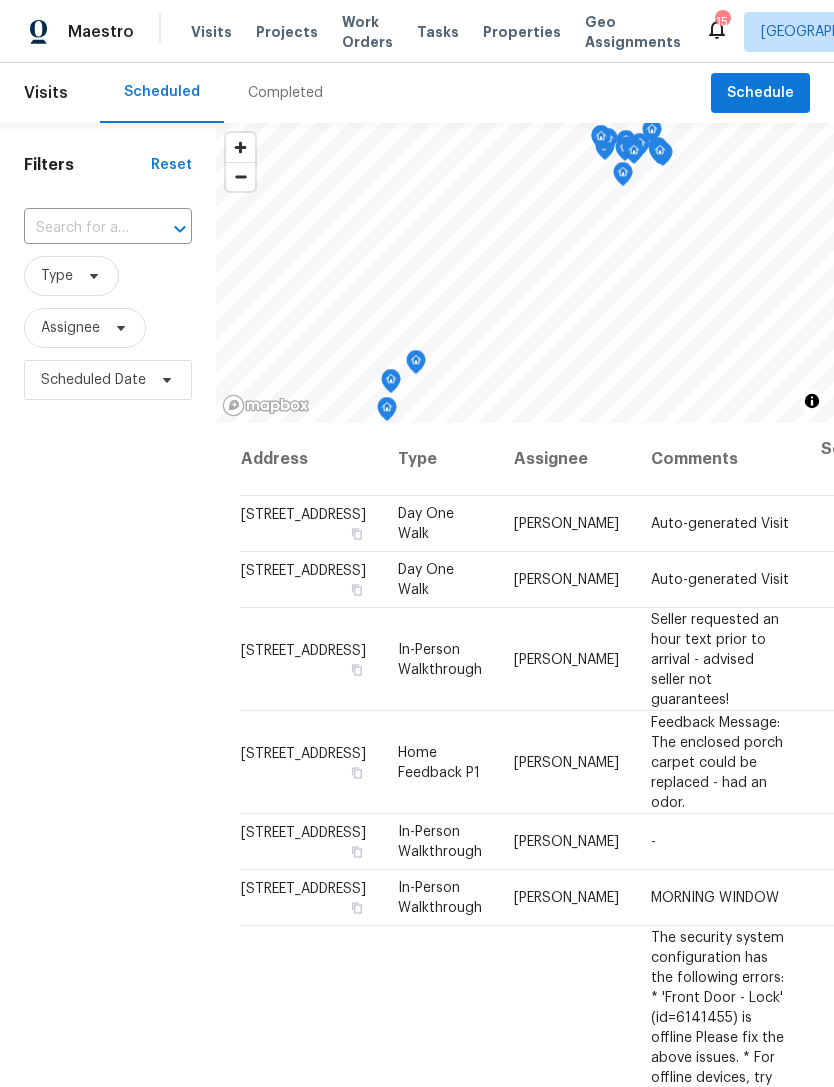 scroll, scrollTop: 0, scrollLeft: 0, axis: both 